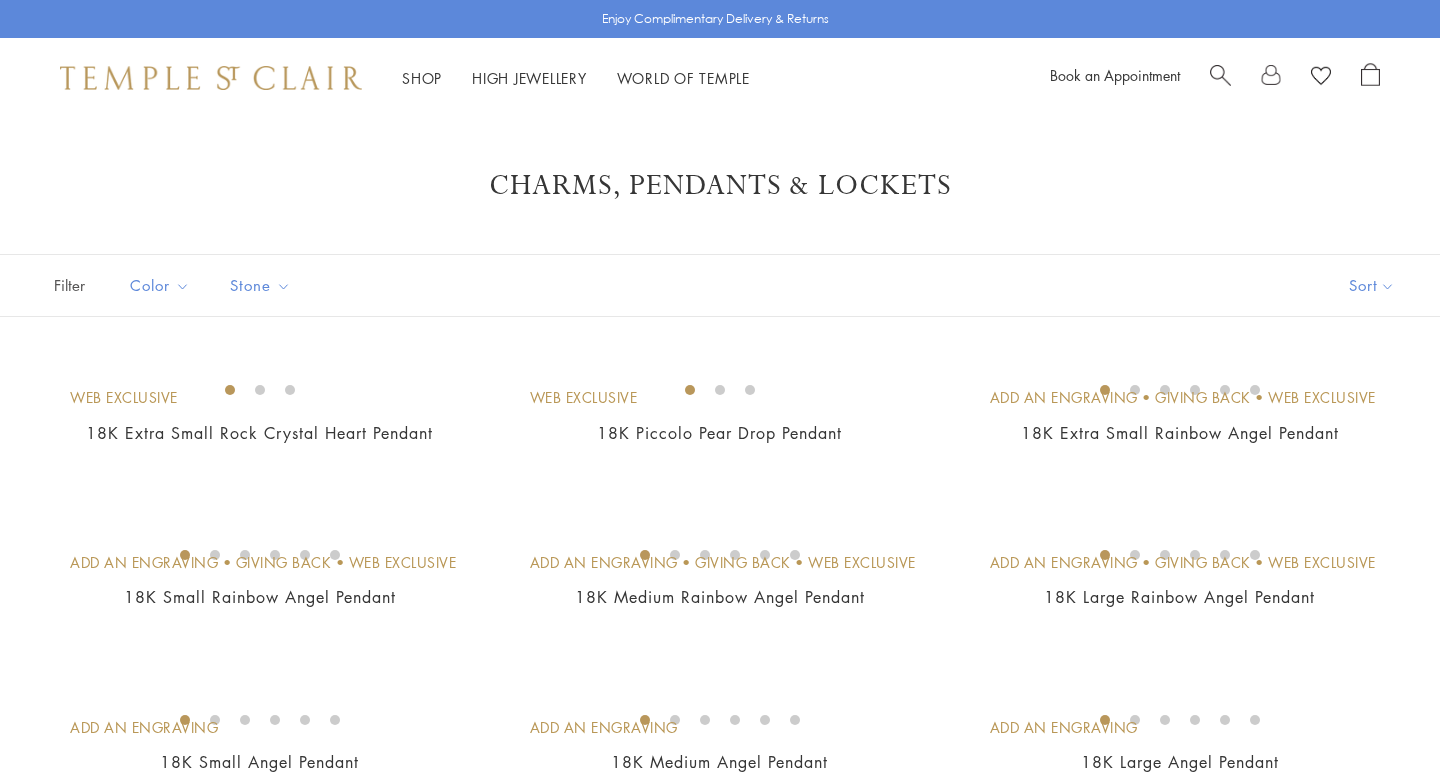 scroll, scrollTop: 214, scrollLeft: 0, axis: vertical 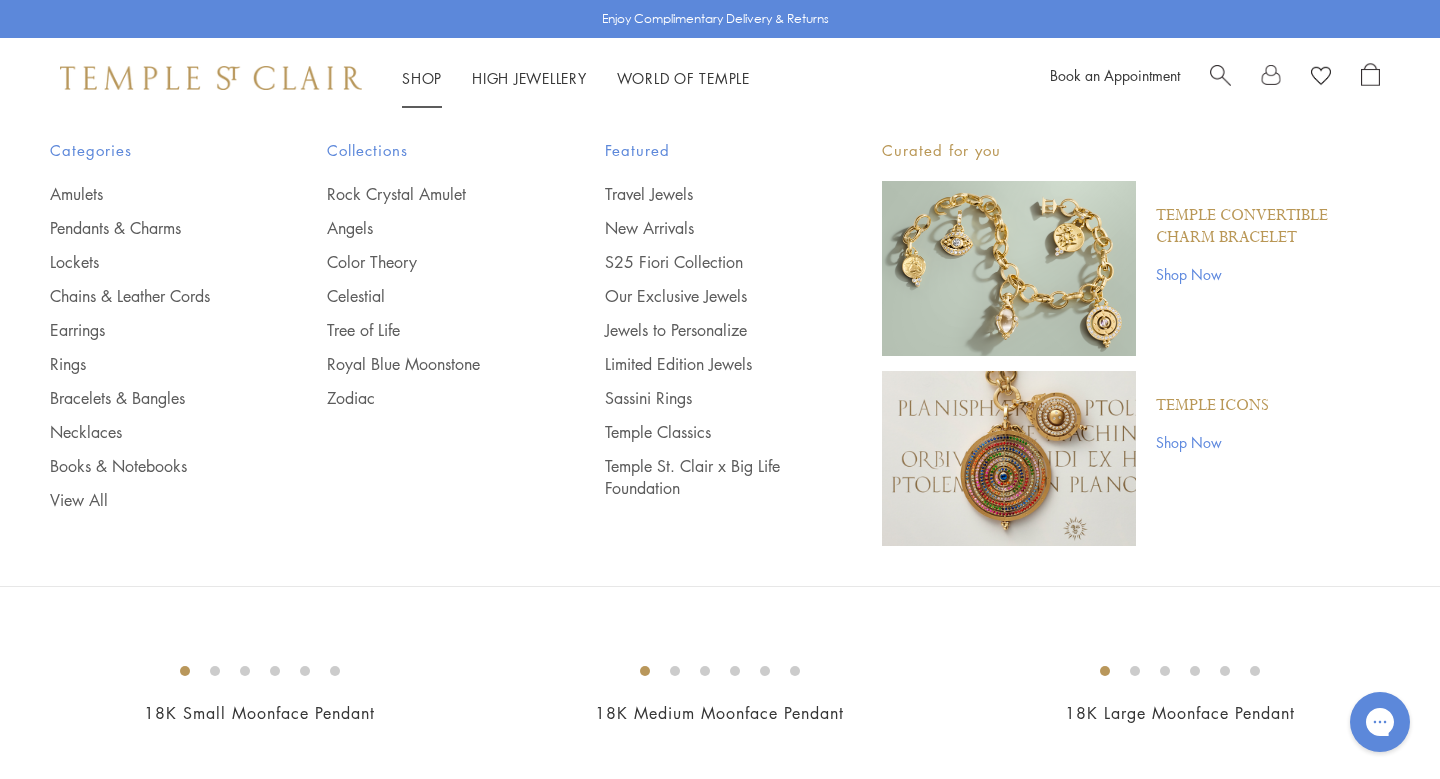 click on "Shop Shop" at bounding box center [422, 78] 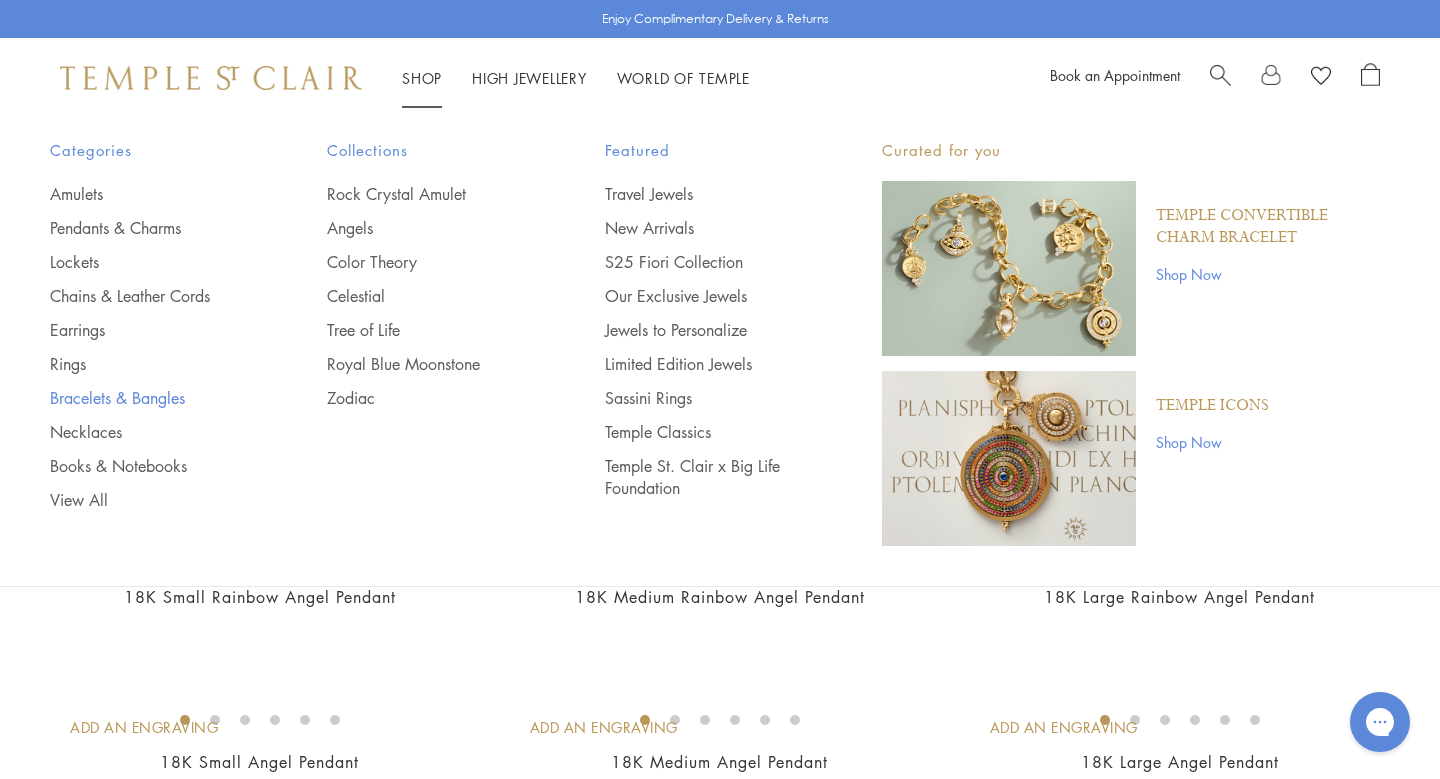 click on "Bracelets & Bangles" at bounding box center (148, 398) 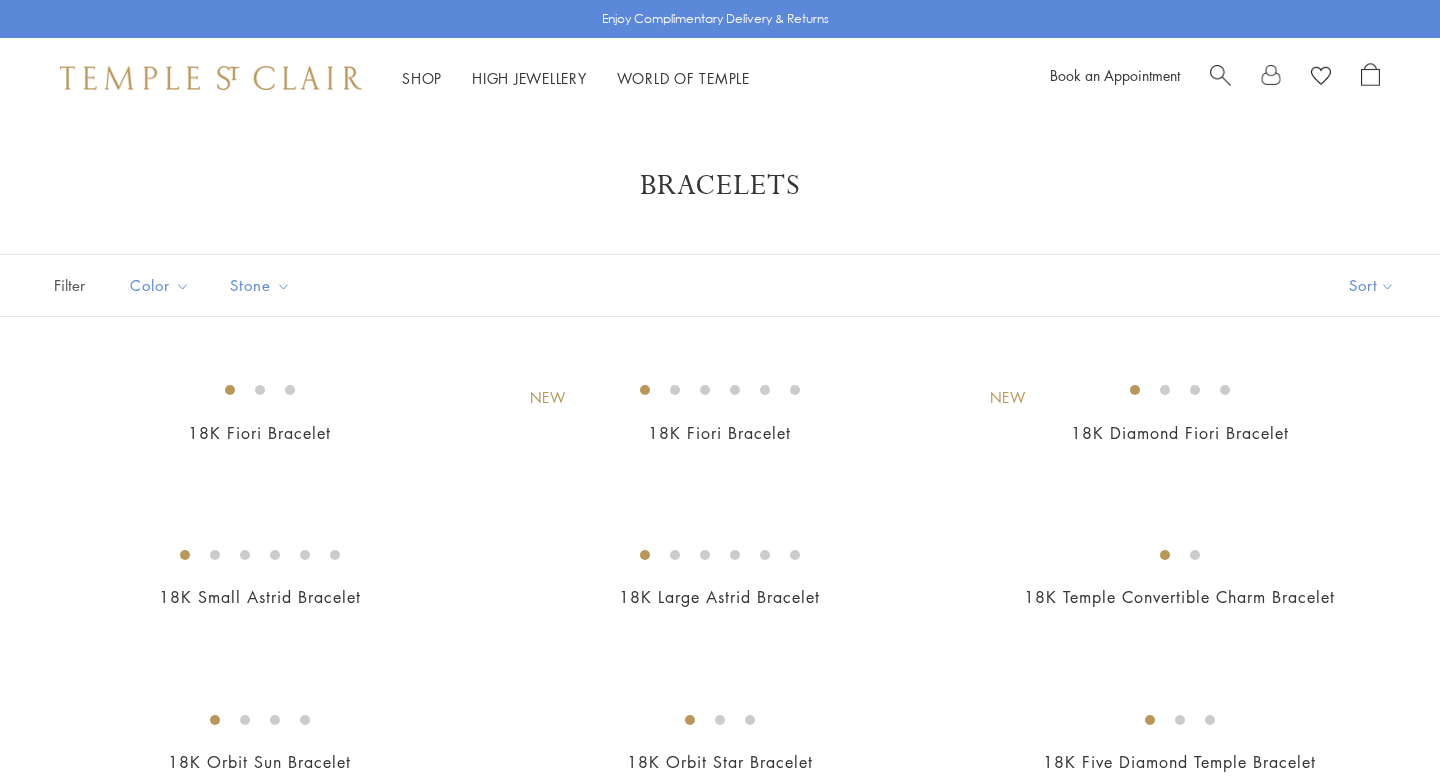 scroll, scrollTop: 0, scrollLeft: 0, axis: both 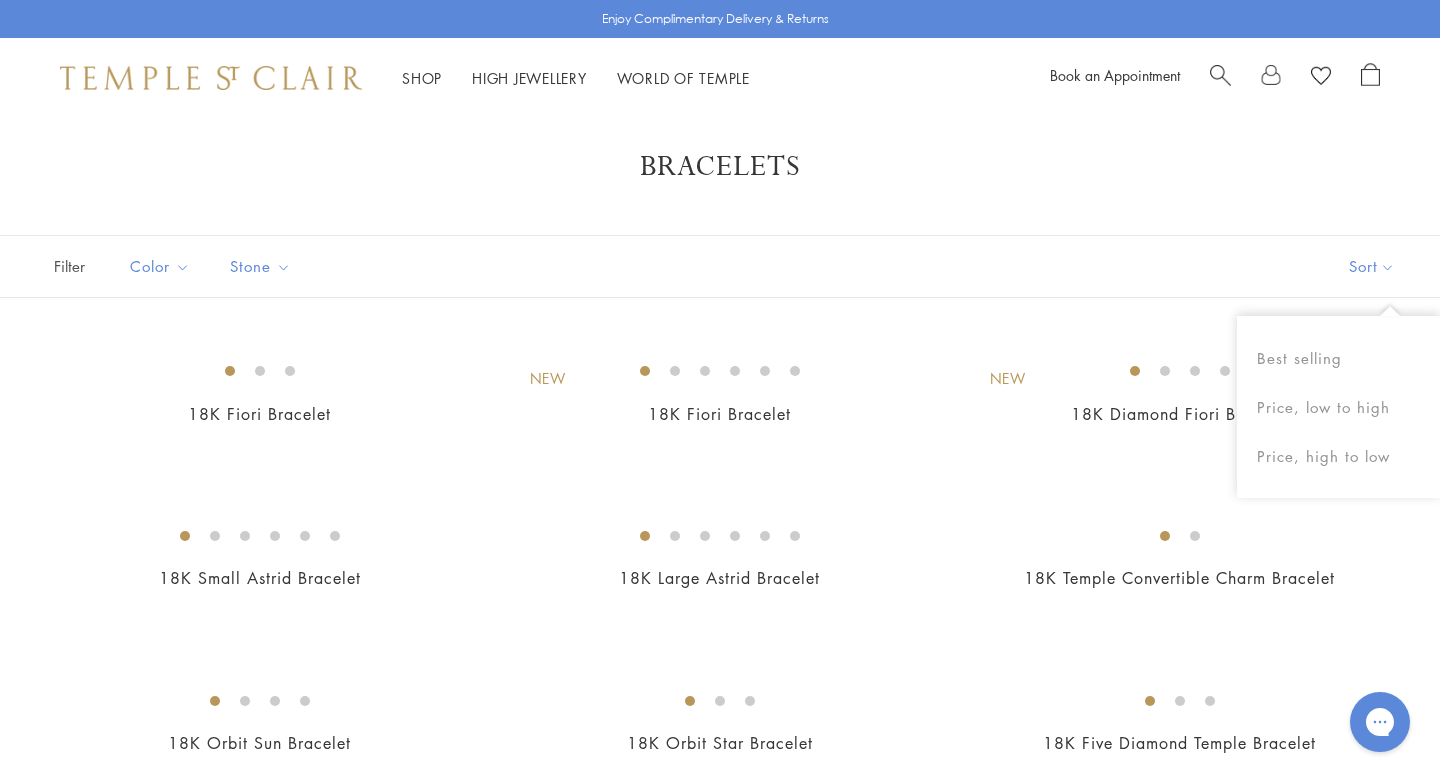 click on "Sort" at bounding box center [1372, 266] 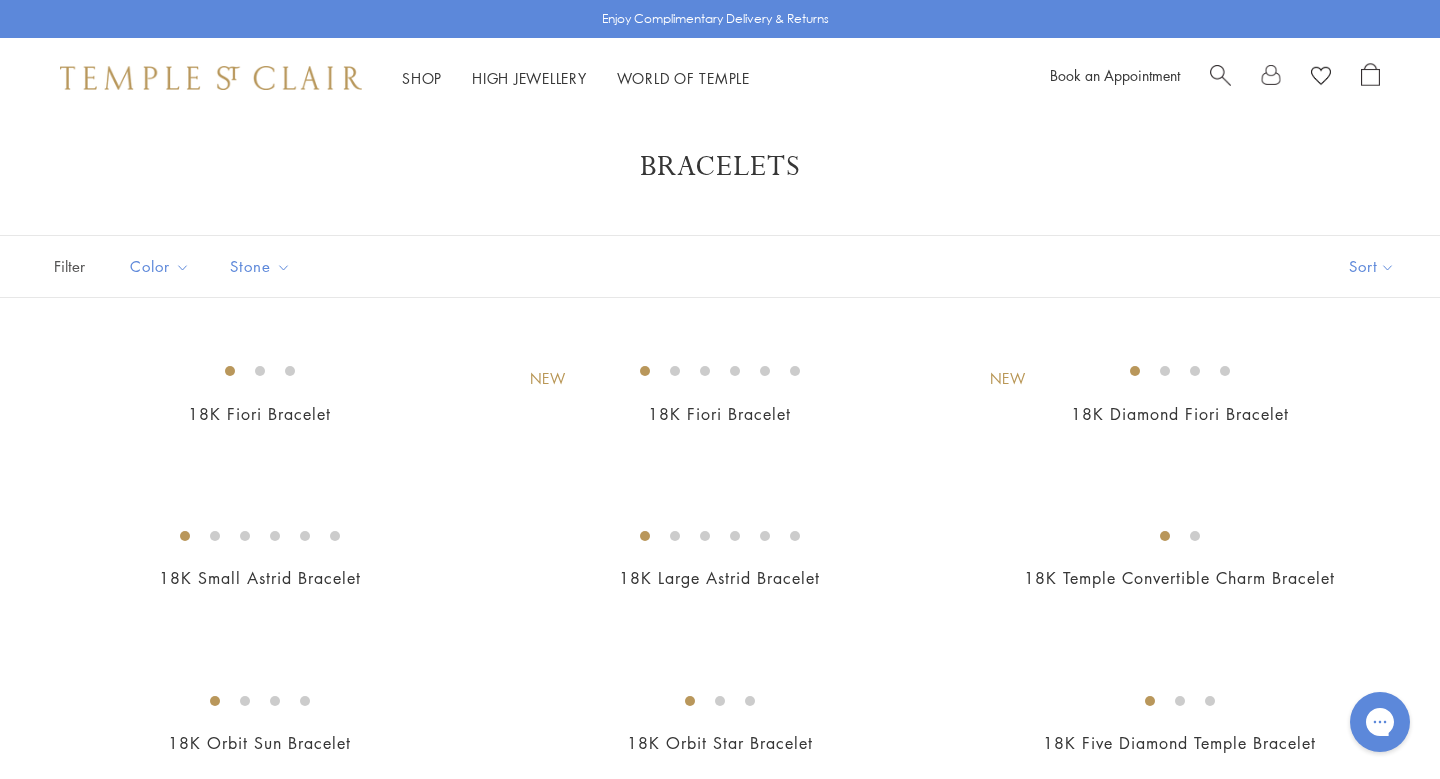 click on "Sort" at bounding box center [1372, 266] 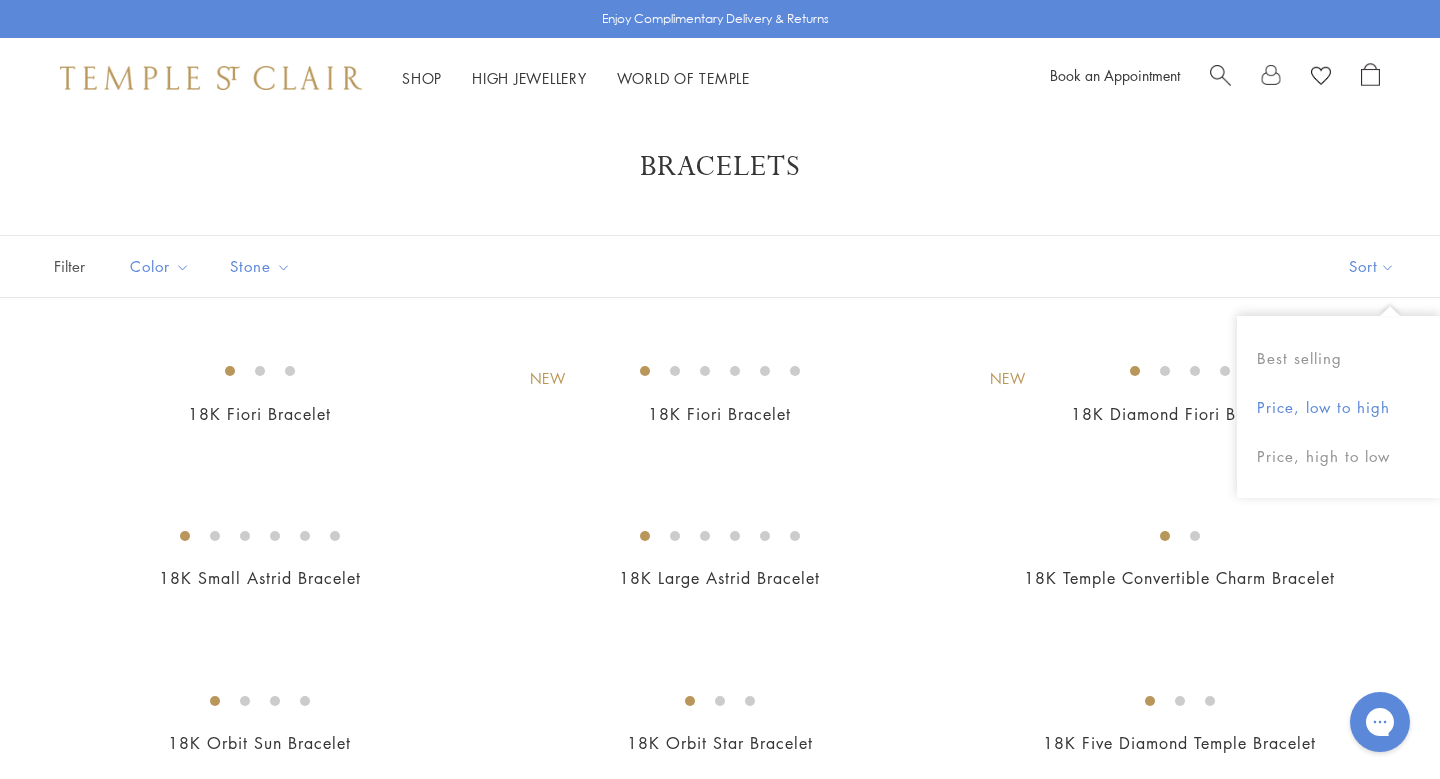 click on "Price, low to high" at bounding box center [1338, 407] 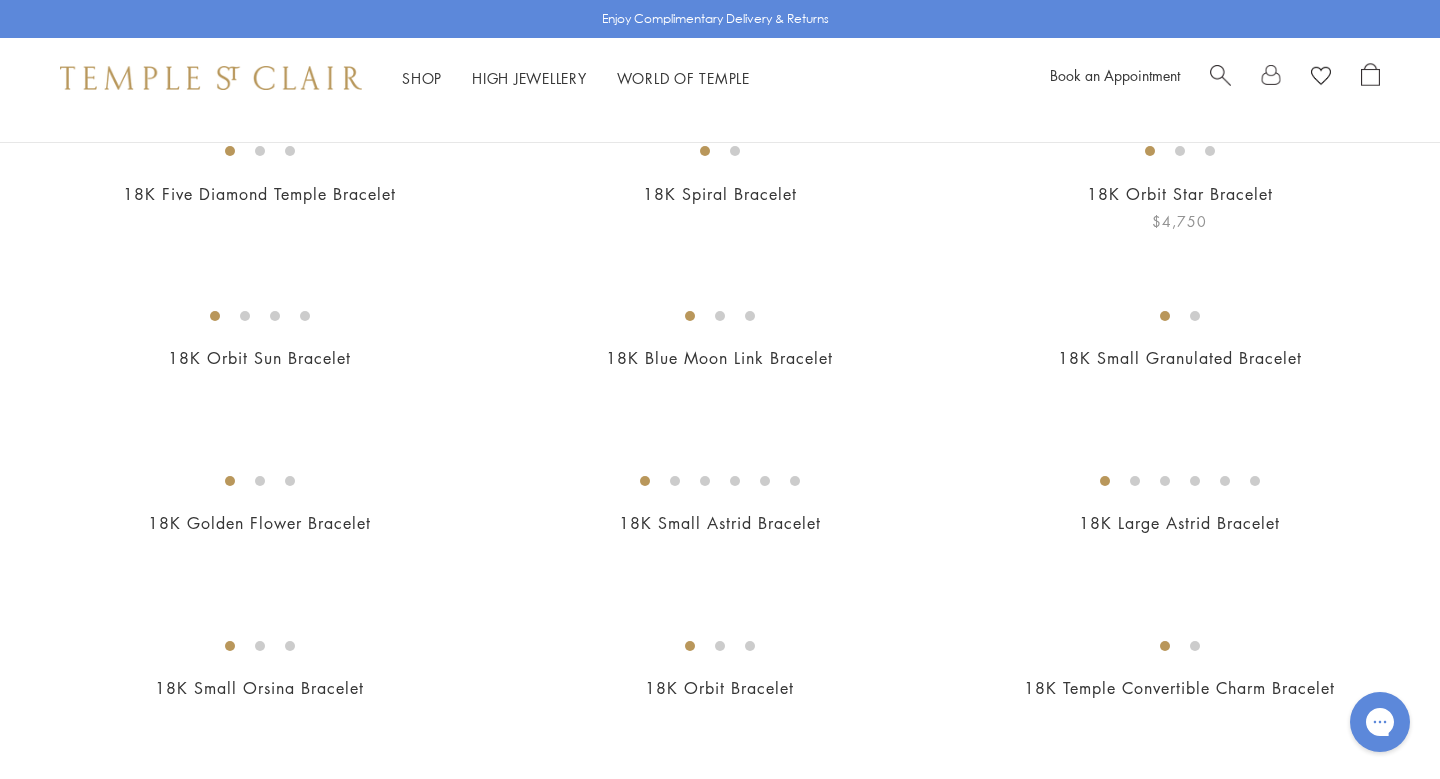 scroll, scrollTop: 241, scrollLeft: 0, axis: vertical 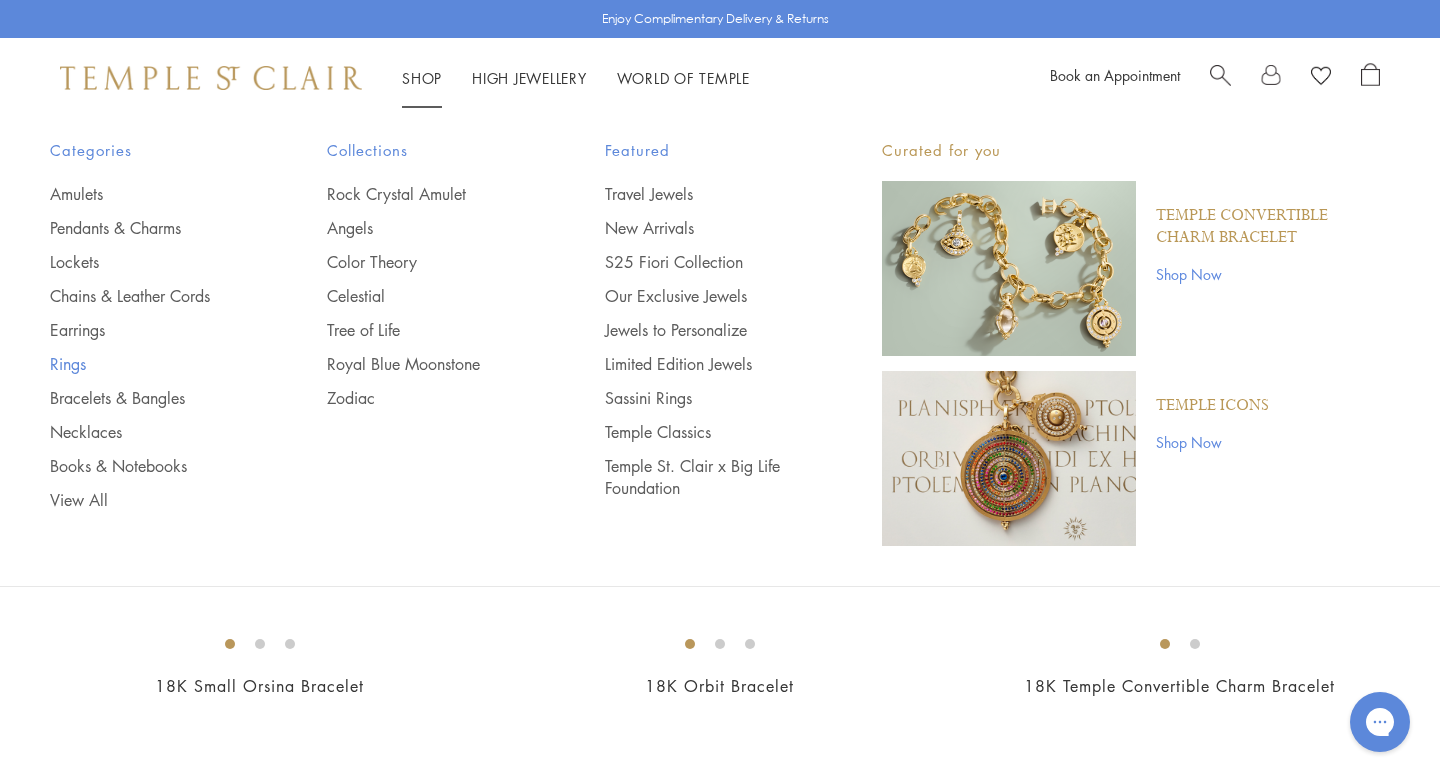 click on "Rings" at bounding box center [148, 364] 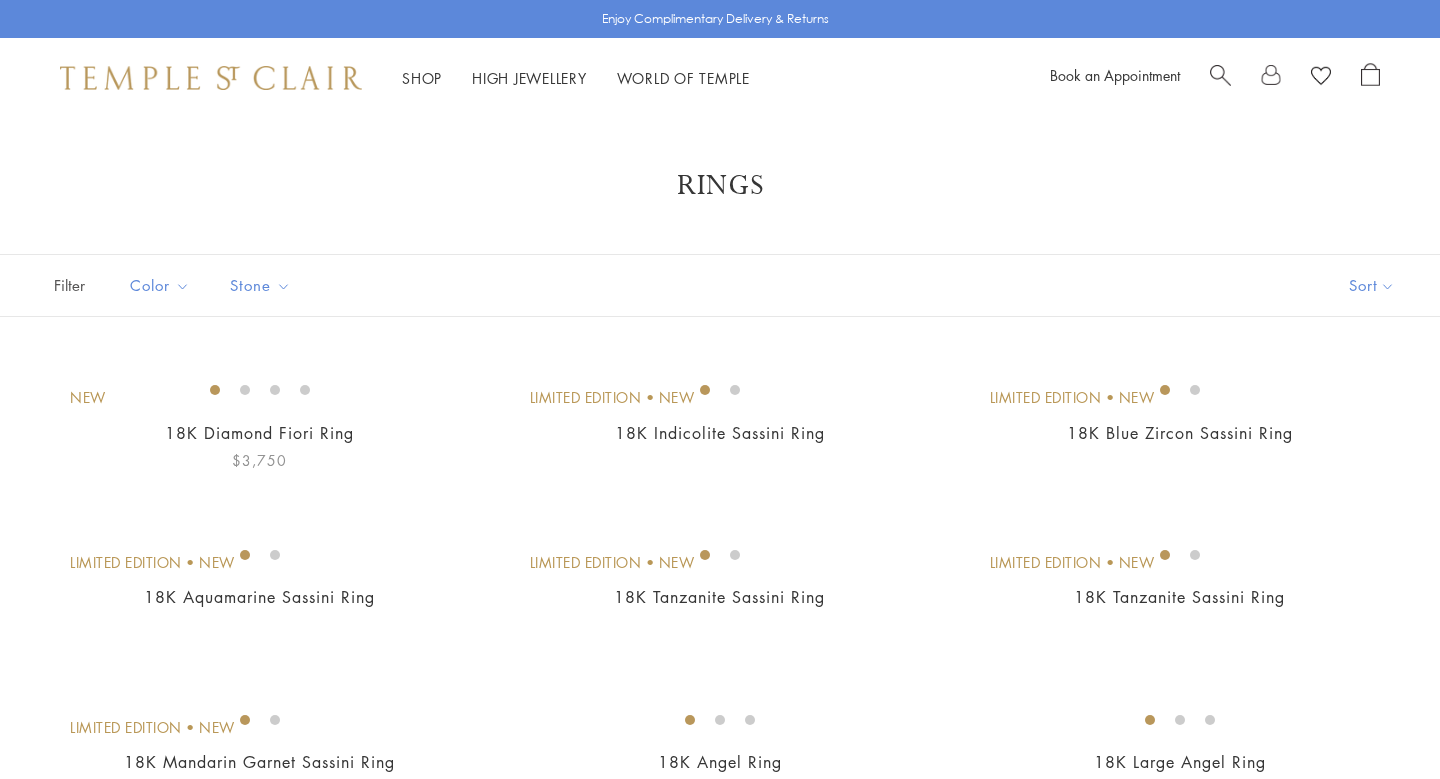 scroll, scrollTop: 0, scrollLeft: 0, axis: both 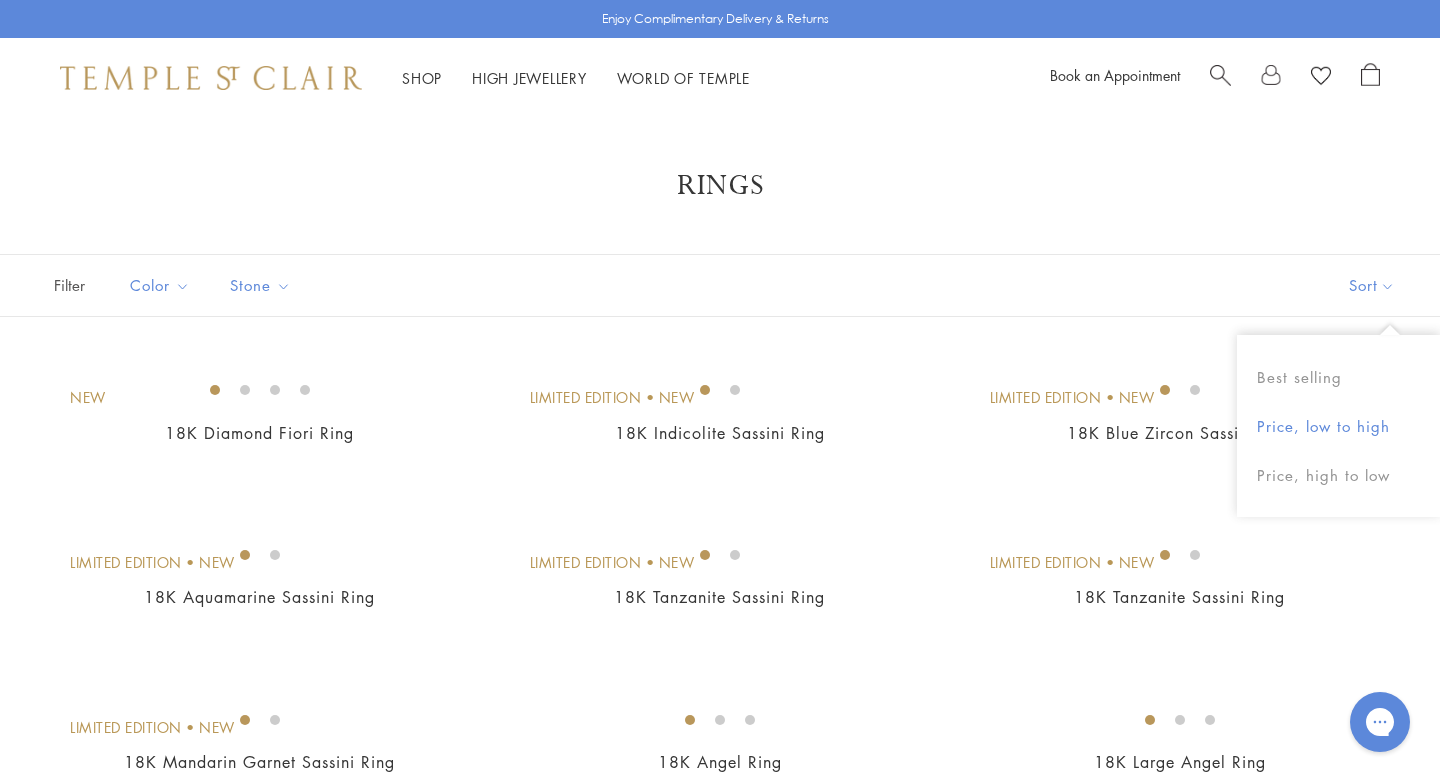 click on "Price, low to high" at bounding box center (1338, 426) 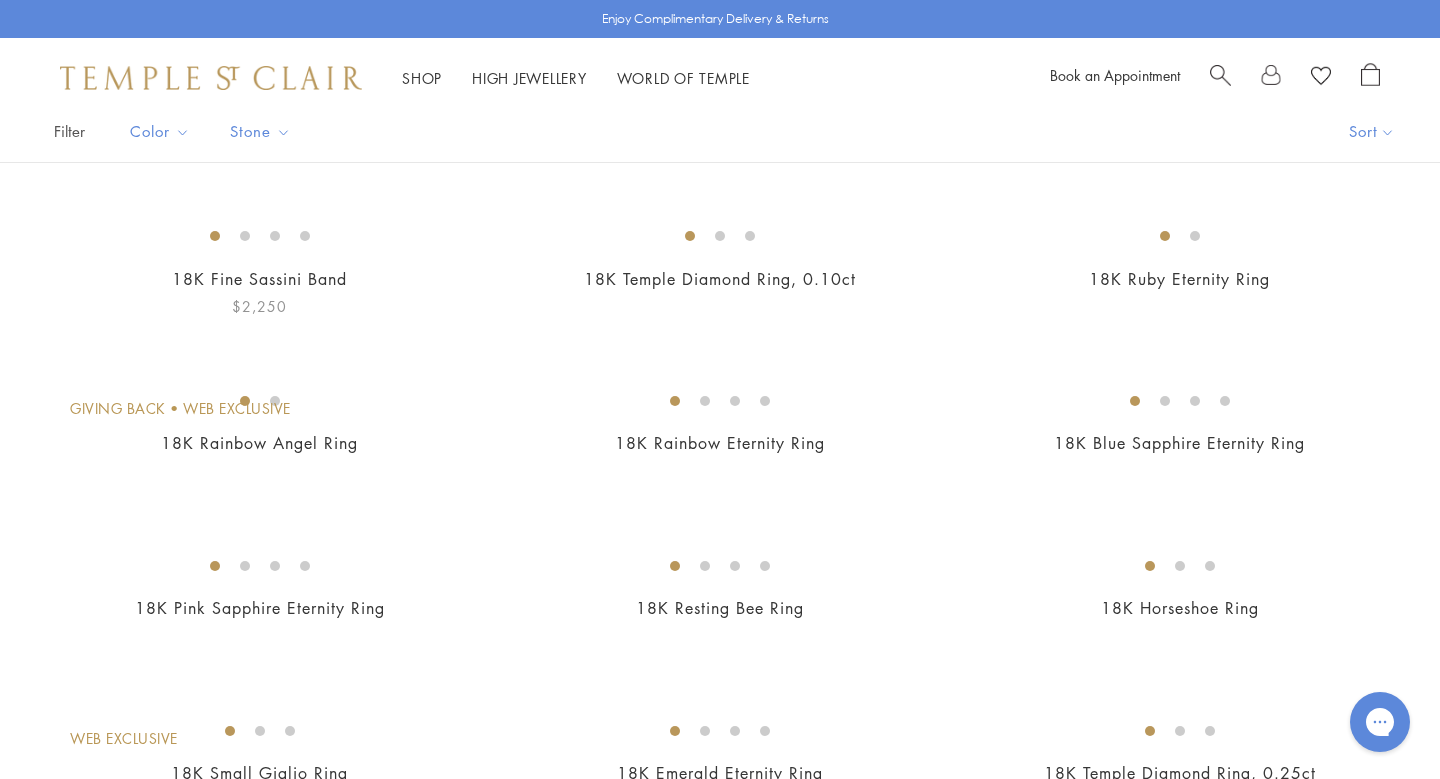 scroll, scrollTop: 159, scrollLeft: 0, axis: vertical 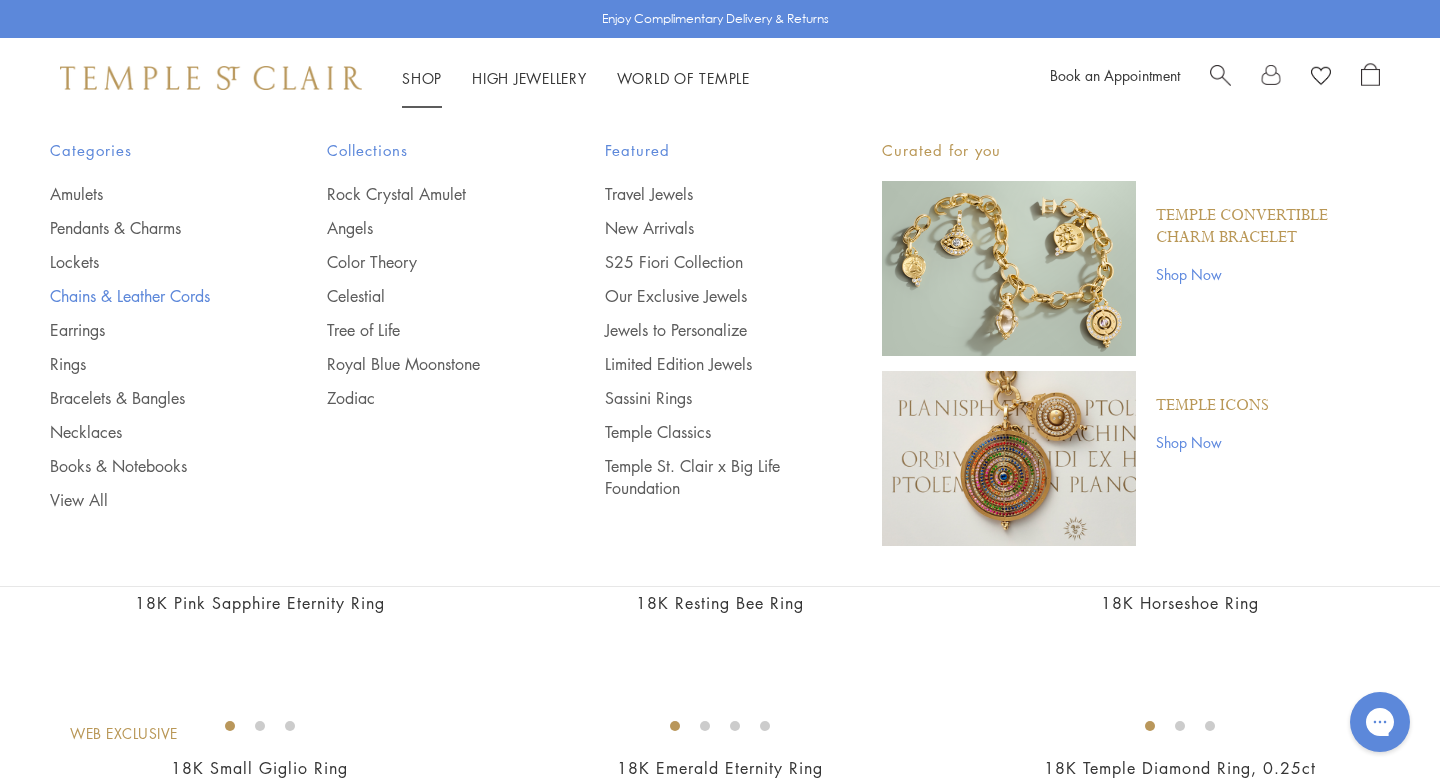 click on "Chains & Leather Cords" at bounding box center (148, 296) 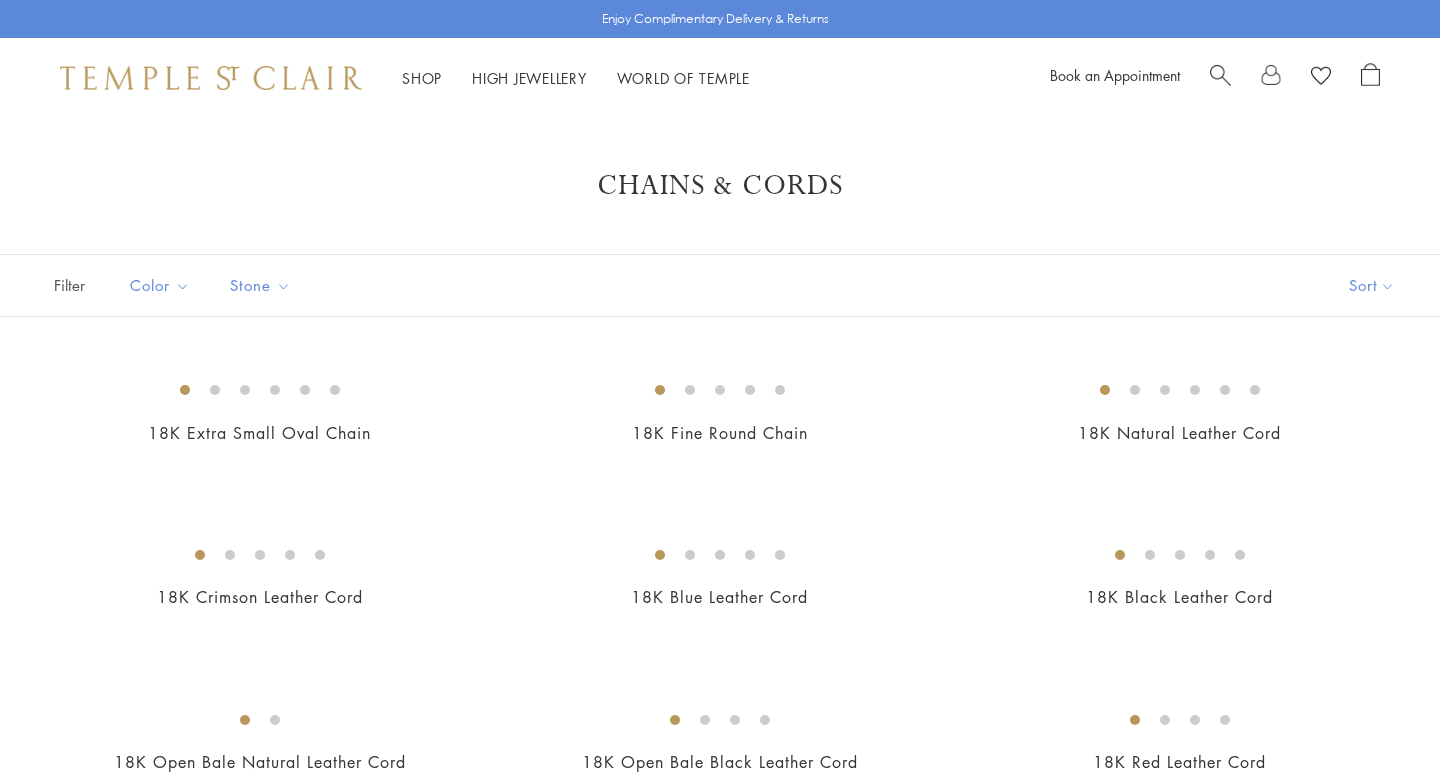 scroll, scrollTop: 0, scrollLeft: 0, axis: both 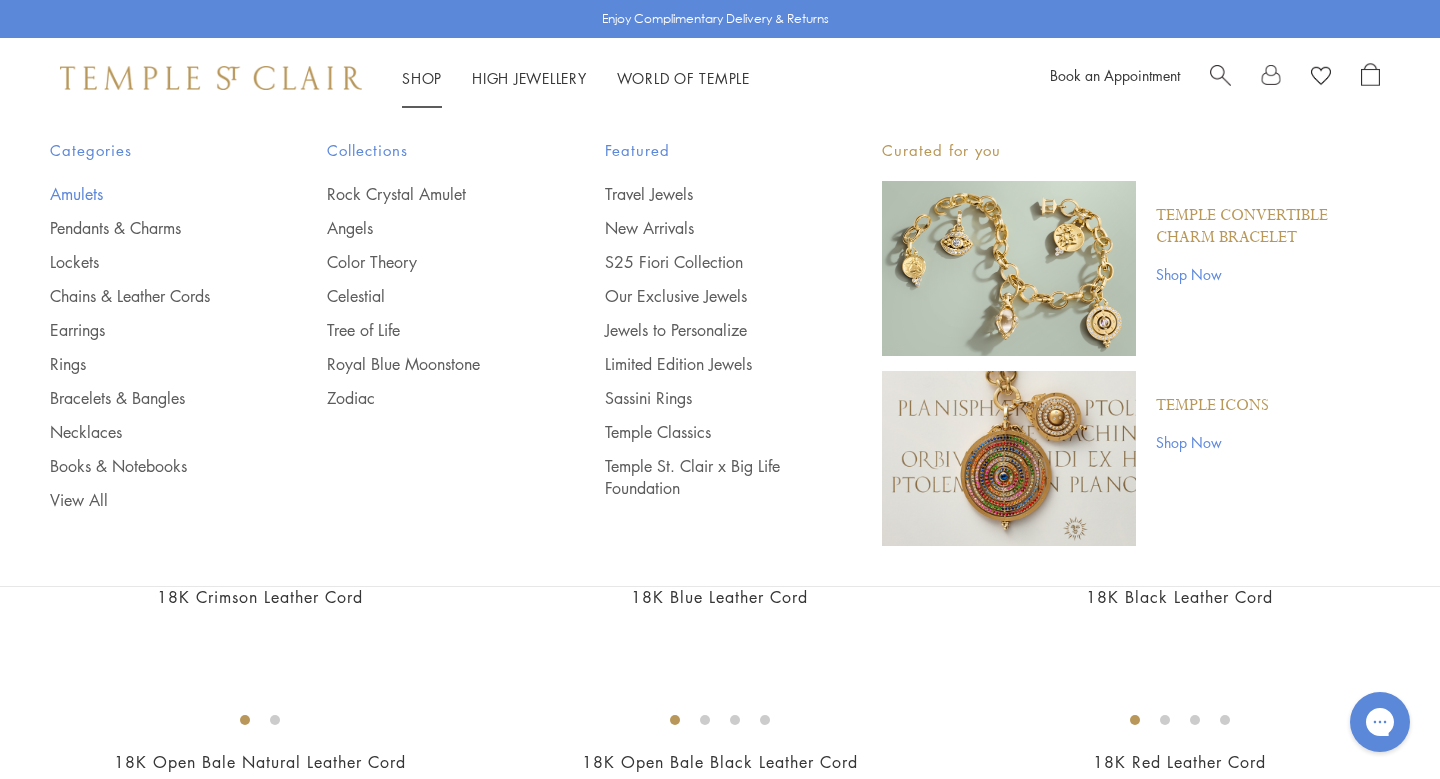 click on "Amulets" at bounding box center (148, 194) 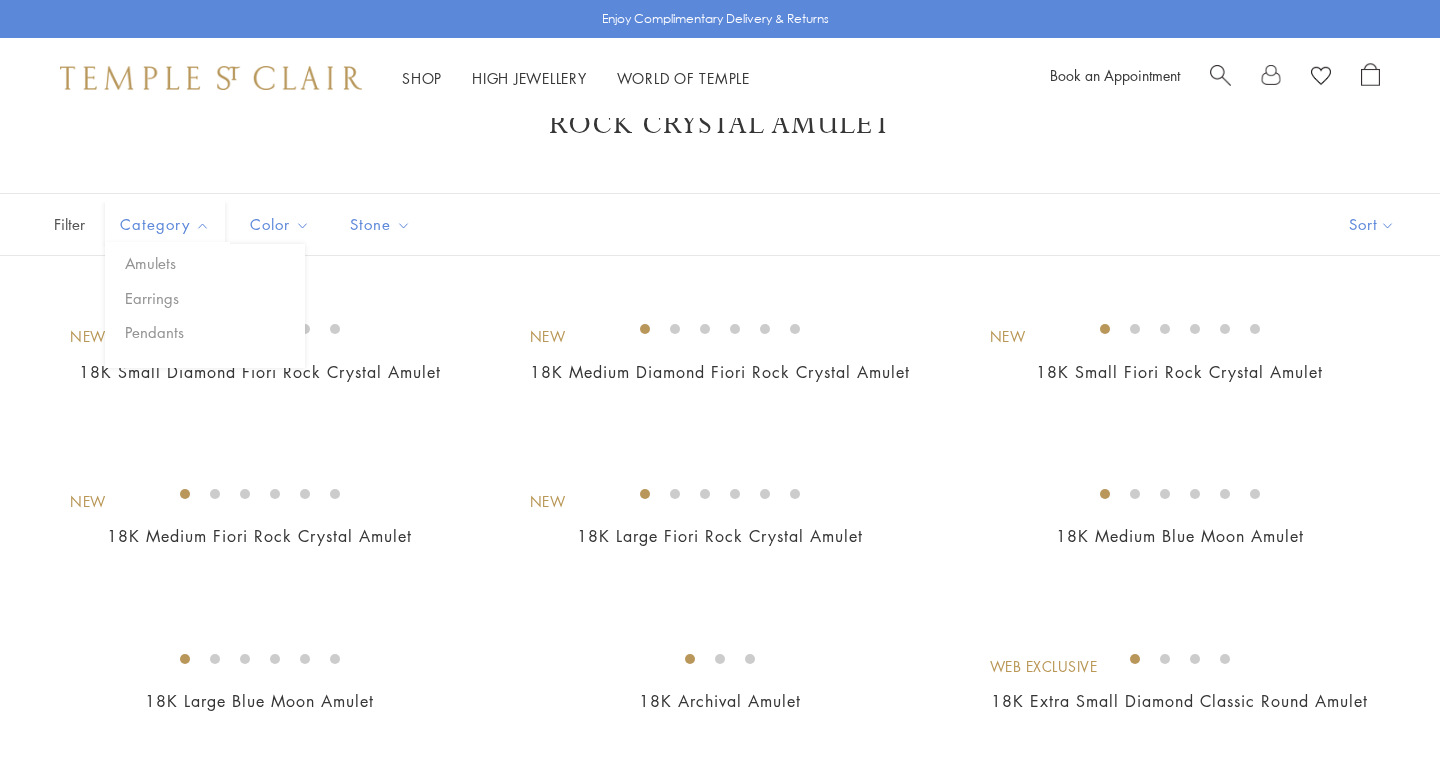 scroll, scrollTop: 130, scrollLeft: 0, axis: vertical 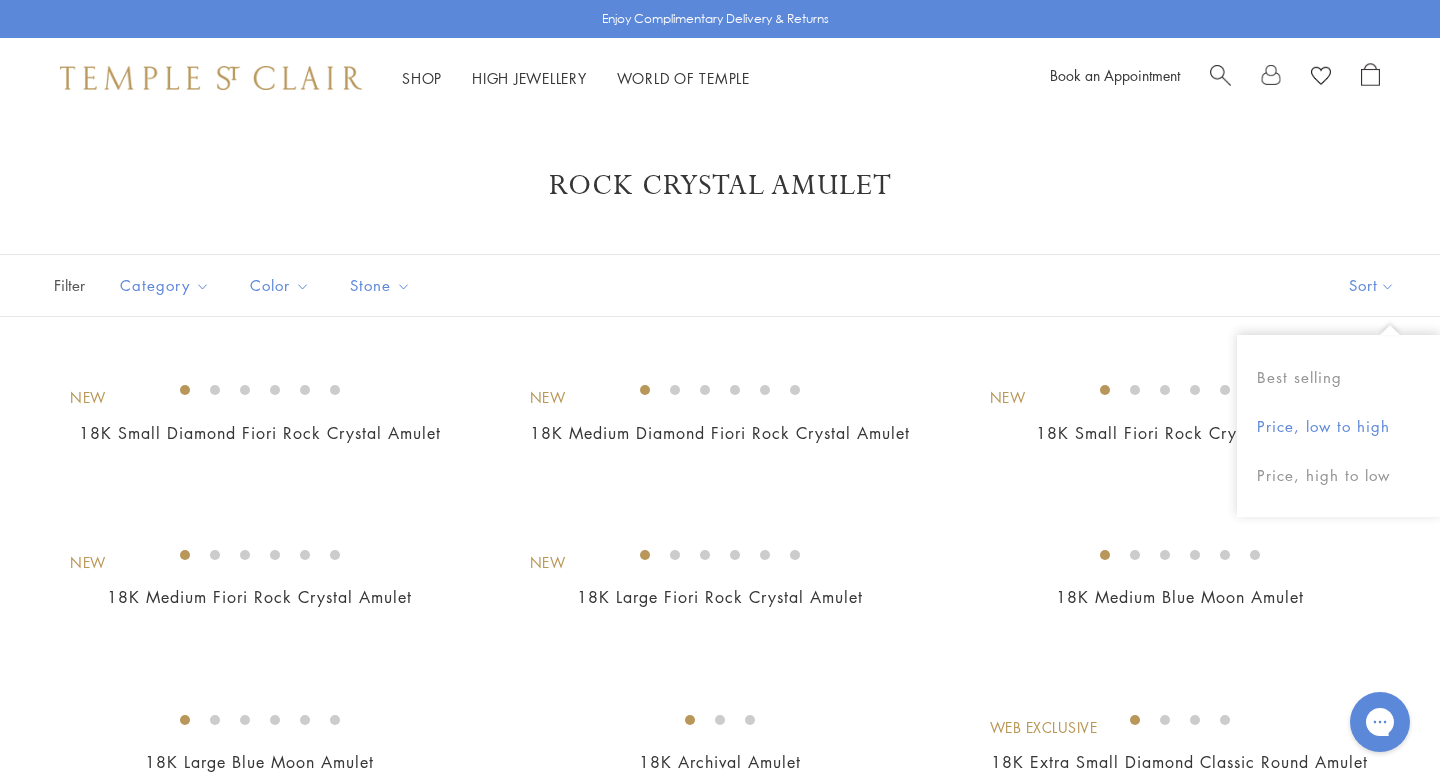 click on "Price, low to high" at bounding box center (1338, 426) 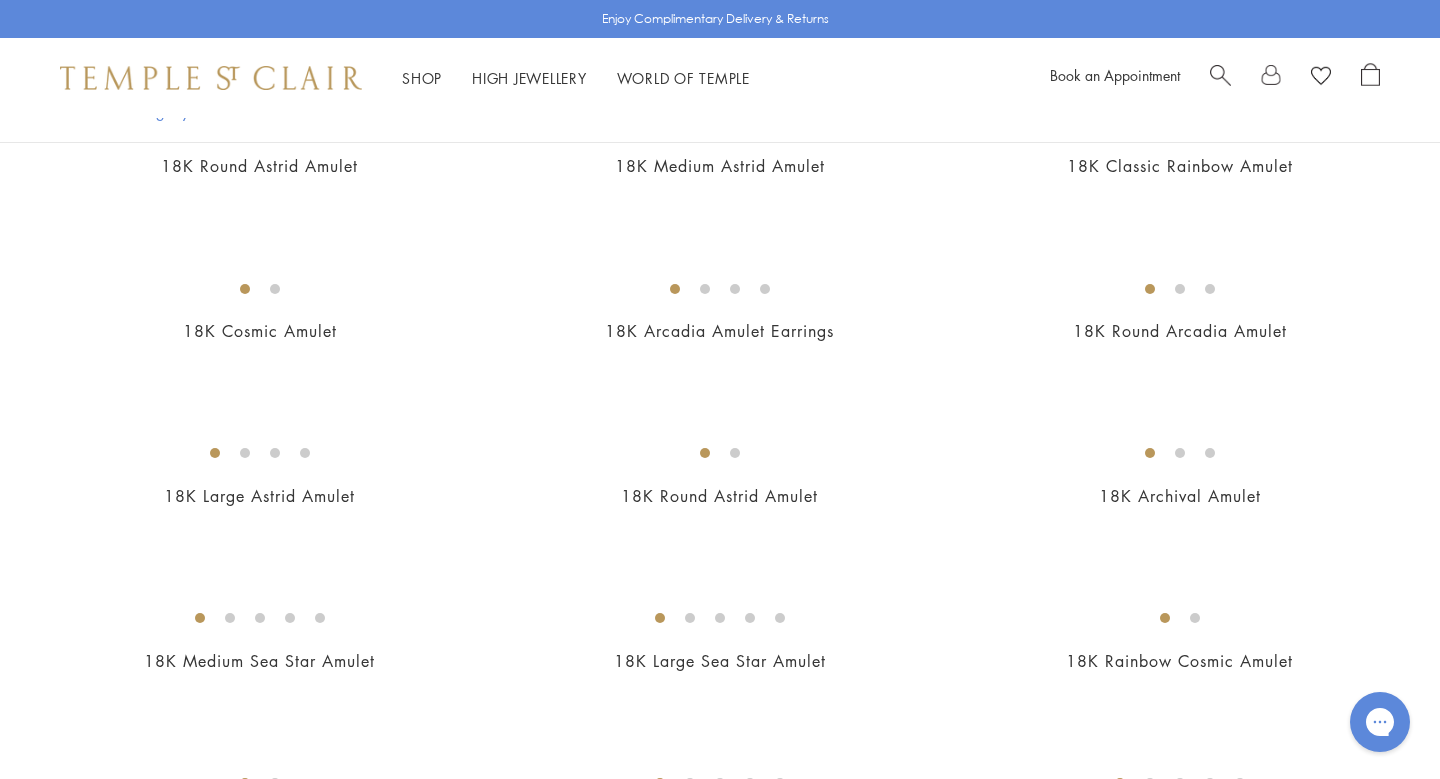 scroll, scrollTop: 3409, scrollLeft: 0, axis: vertical 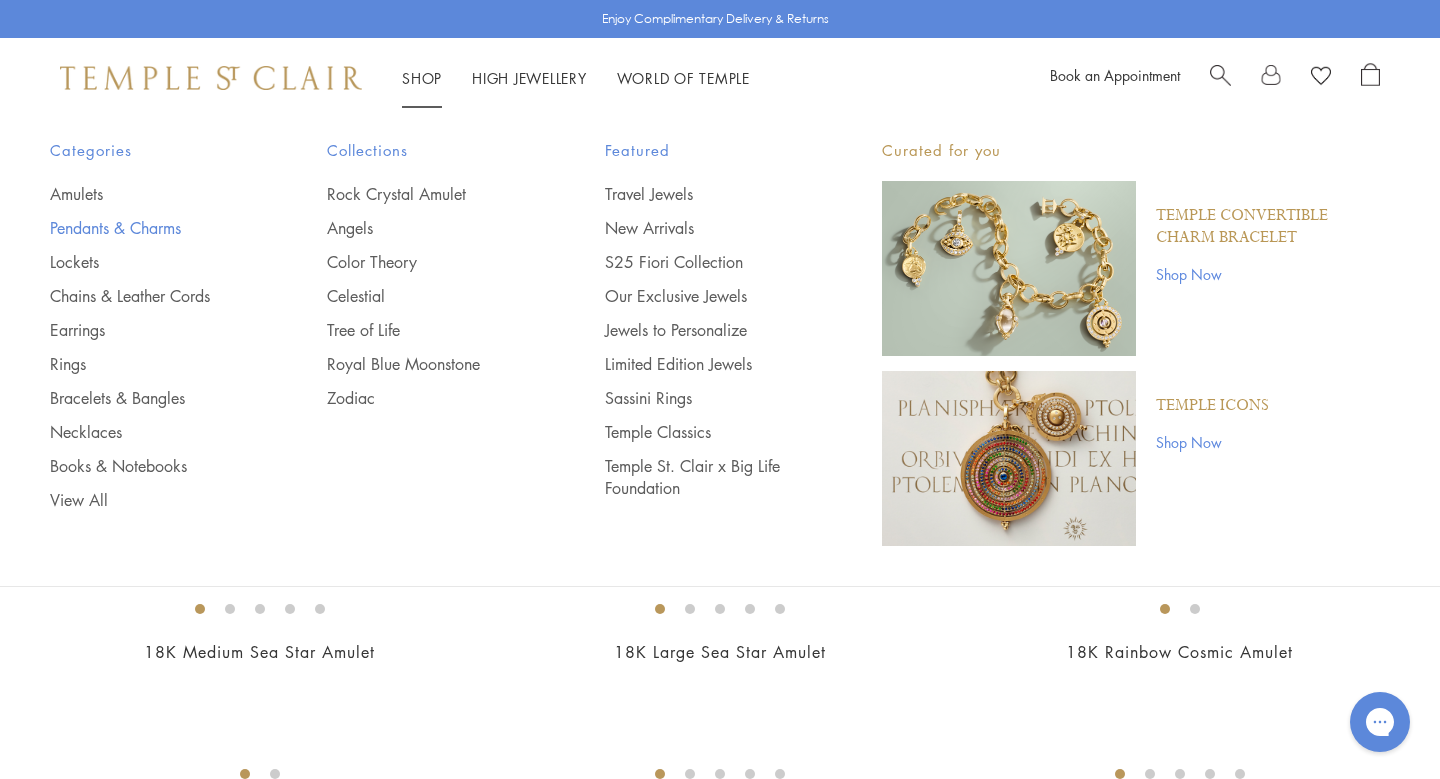 click on "Pendants & Charms" at bounding box center [148, 228] 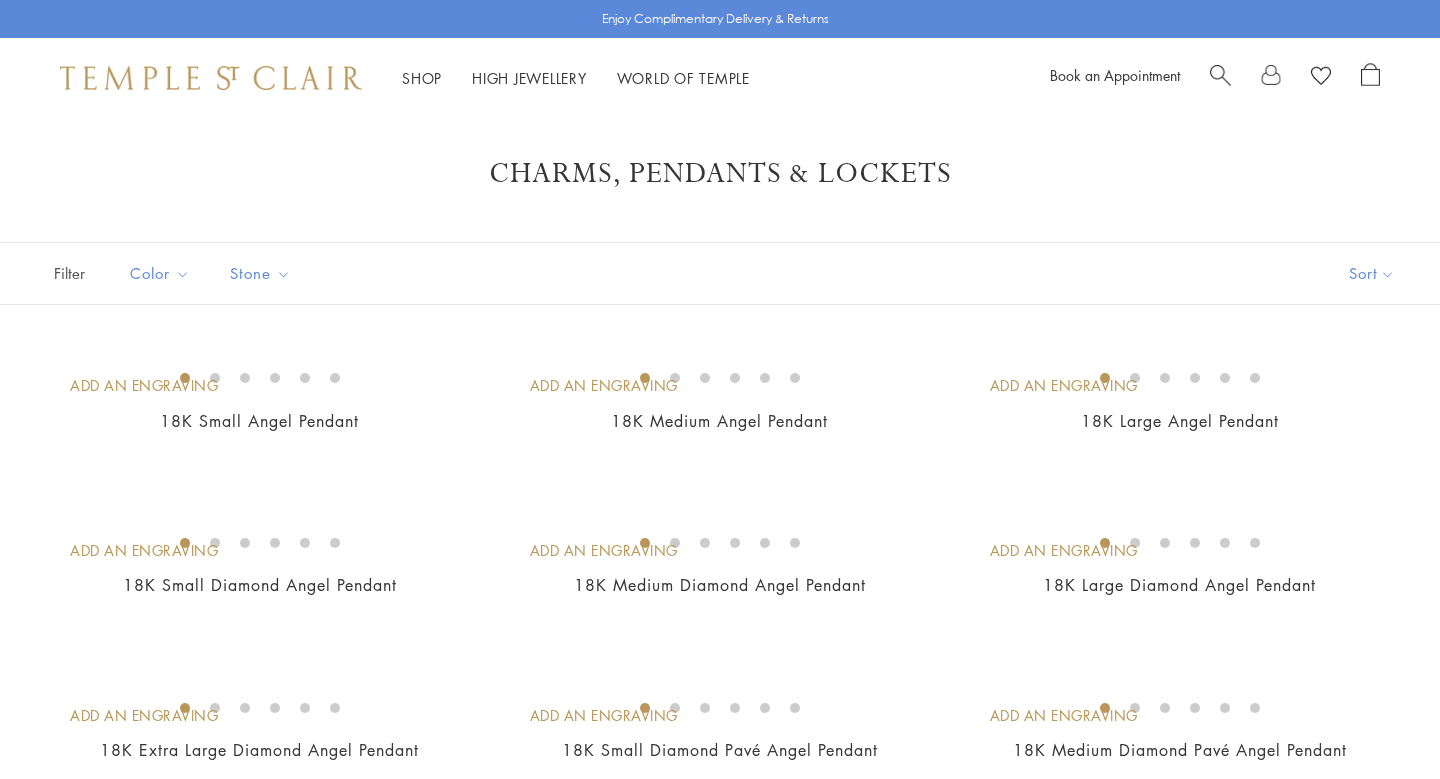 scroll, scrollTop: 170, scrollLeft: 0, axis: vertical 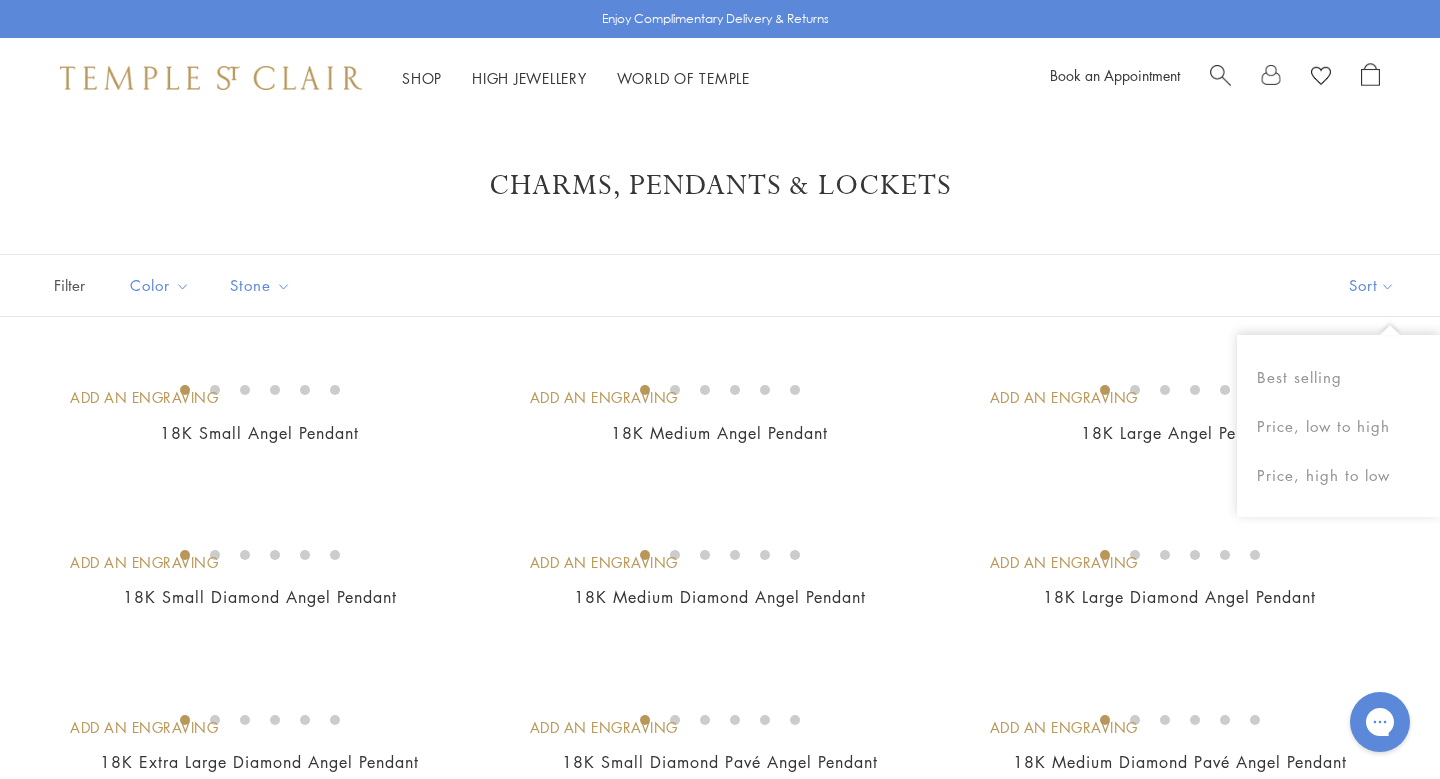click on "Sort" at bounding box center (1372, 285) 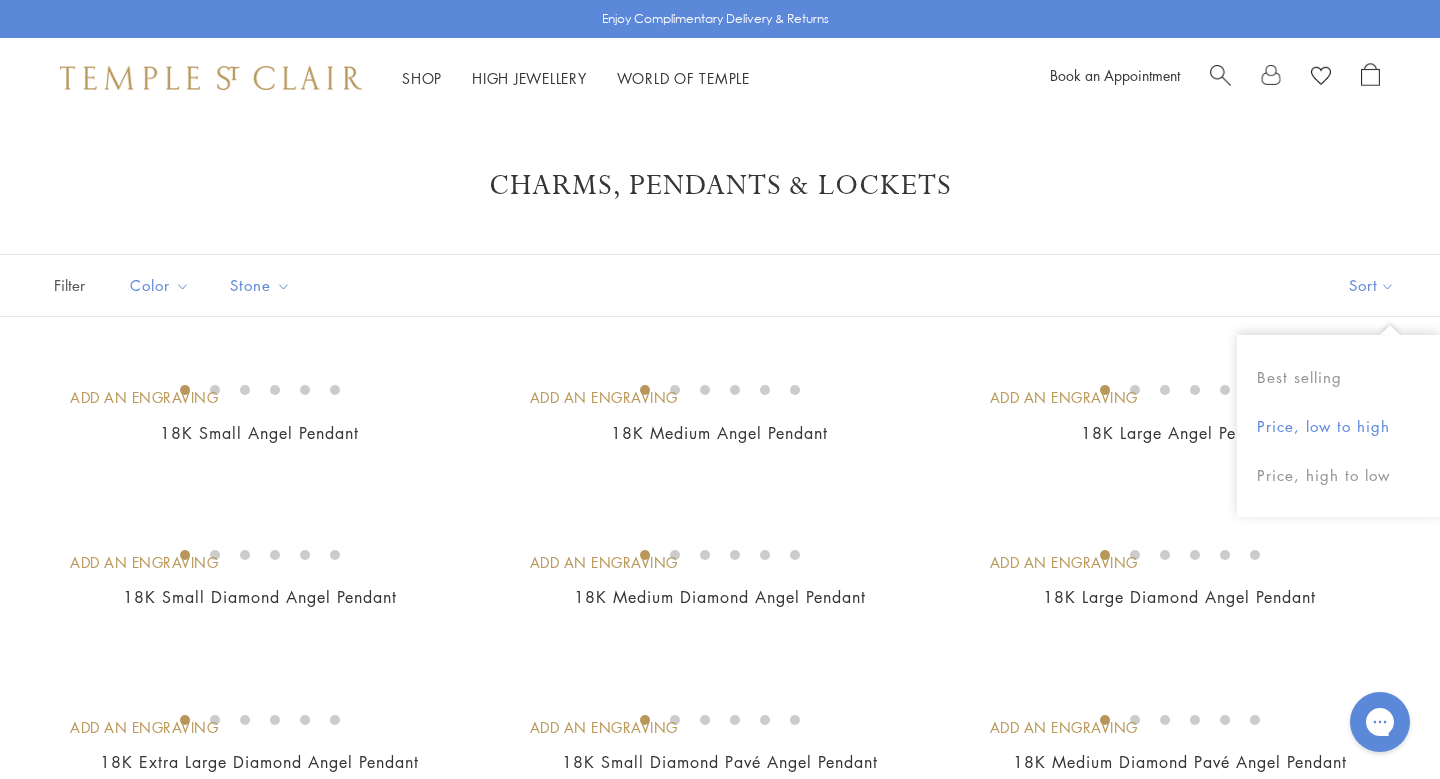 click on "Price, low to high" at bounding box center [1338, 426] 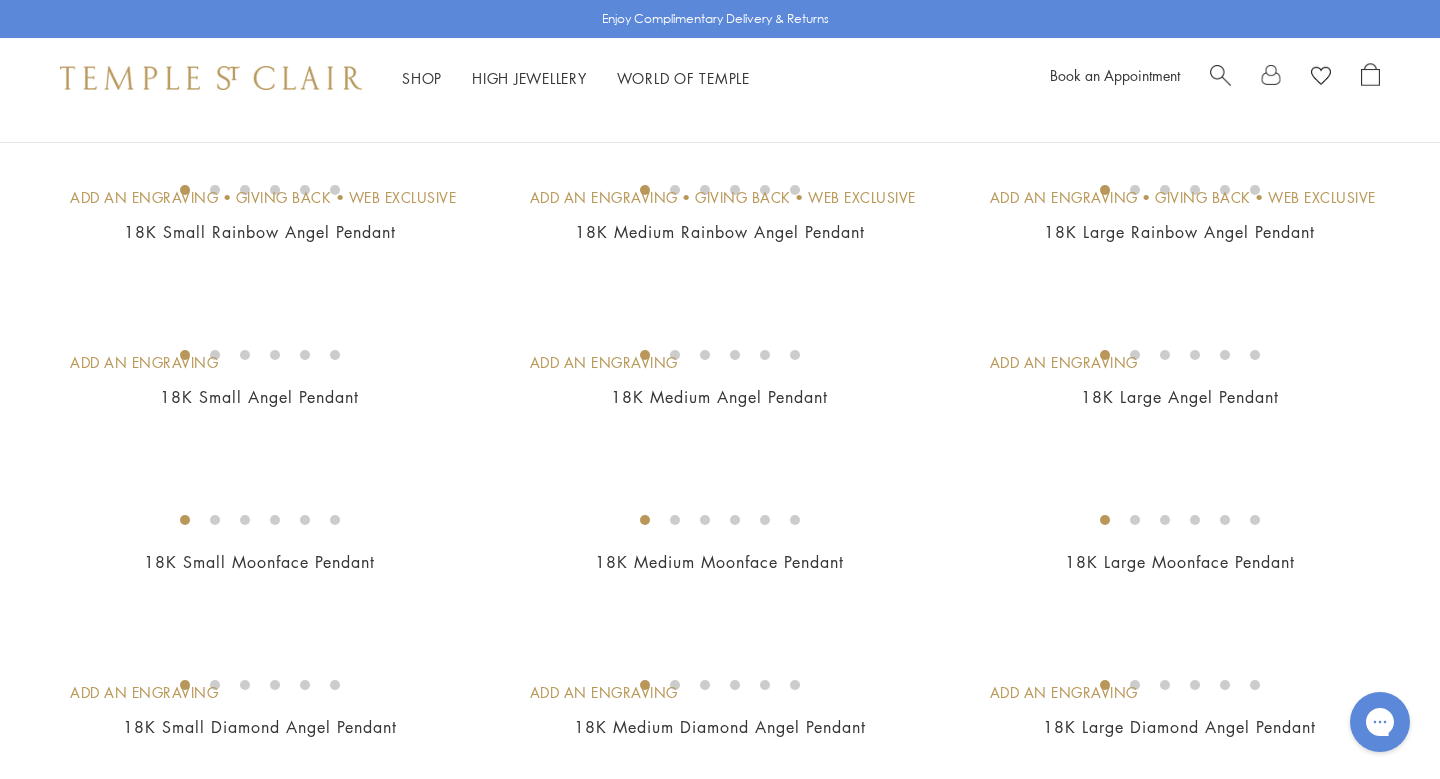 scroll, scrollTop: 368, scrollLeft: 0, axis: vertical 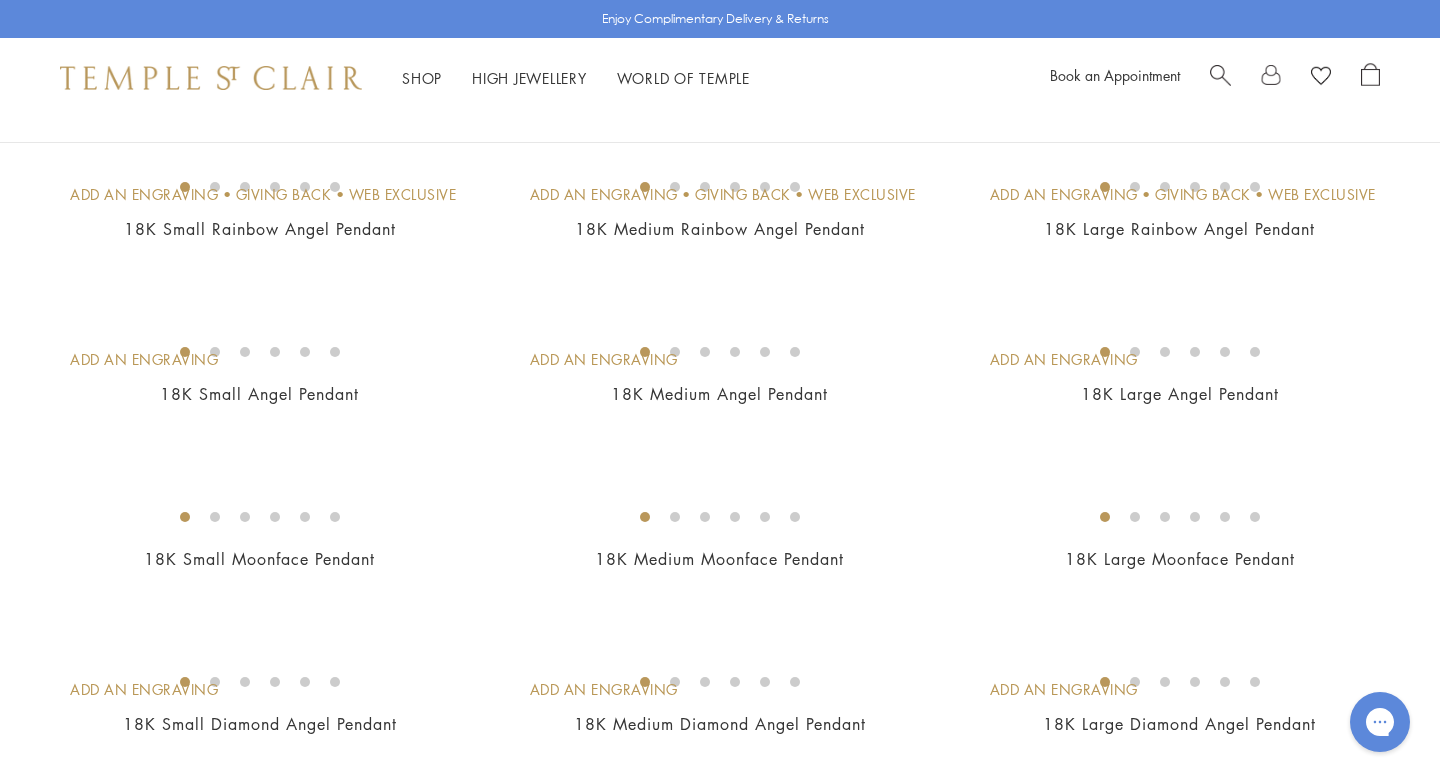 click at bounding box center [0, 0] 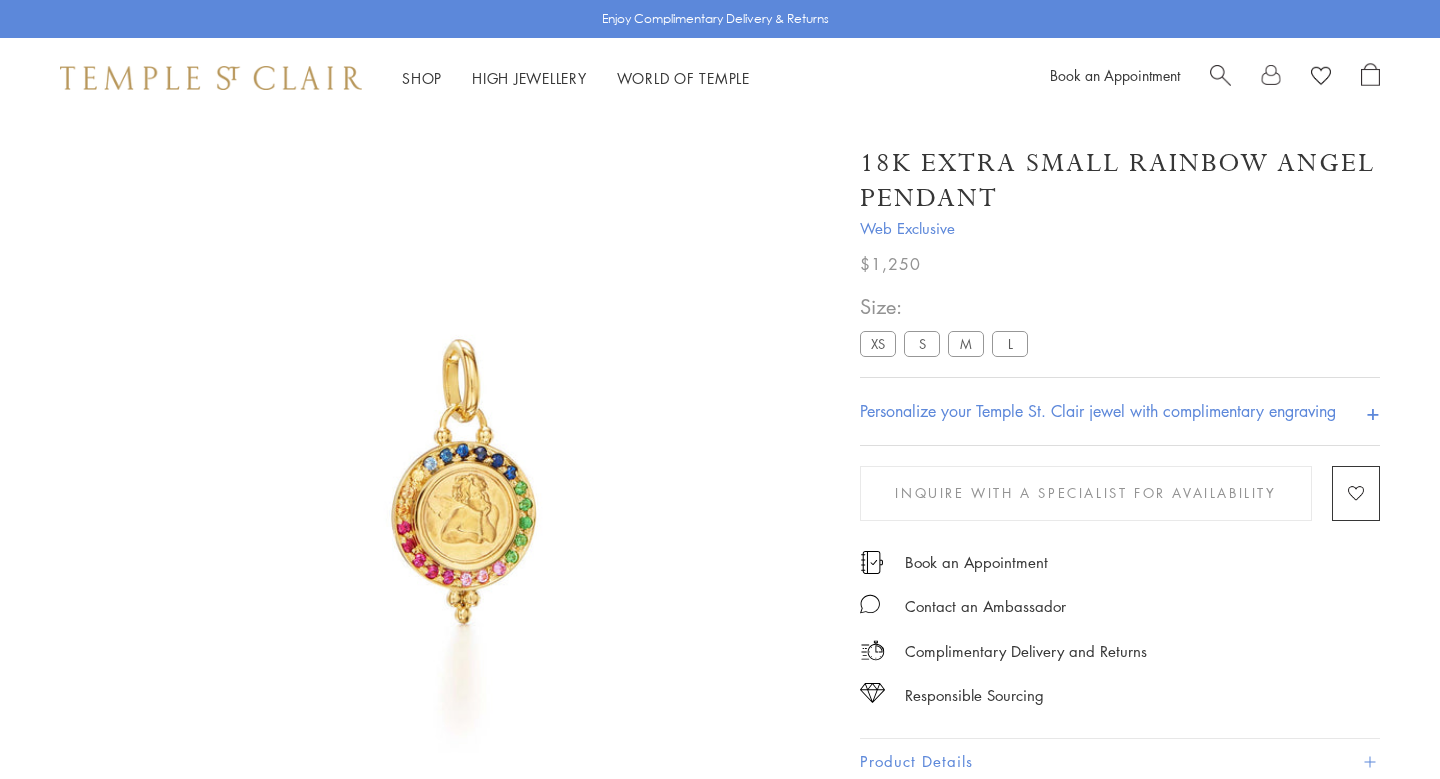 scroll, scrollTop: 0, scrollLeft: 0, axis: both 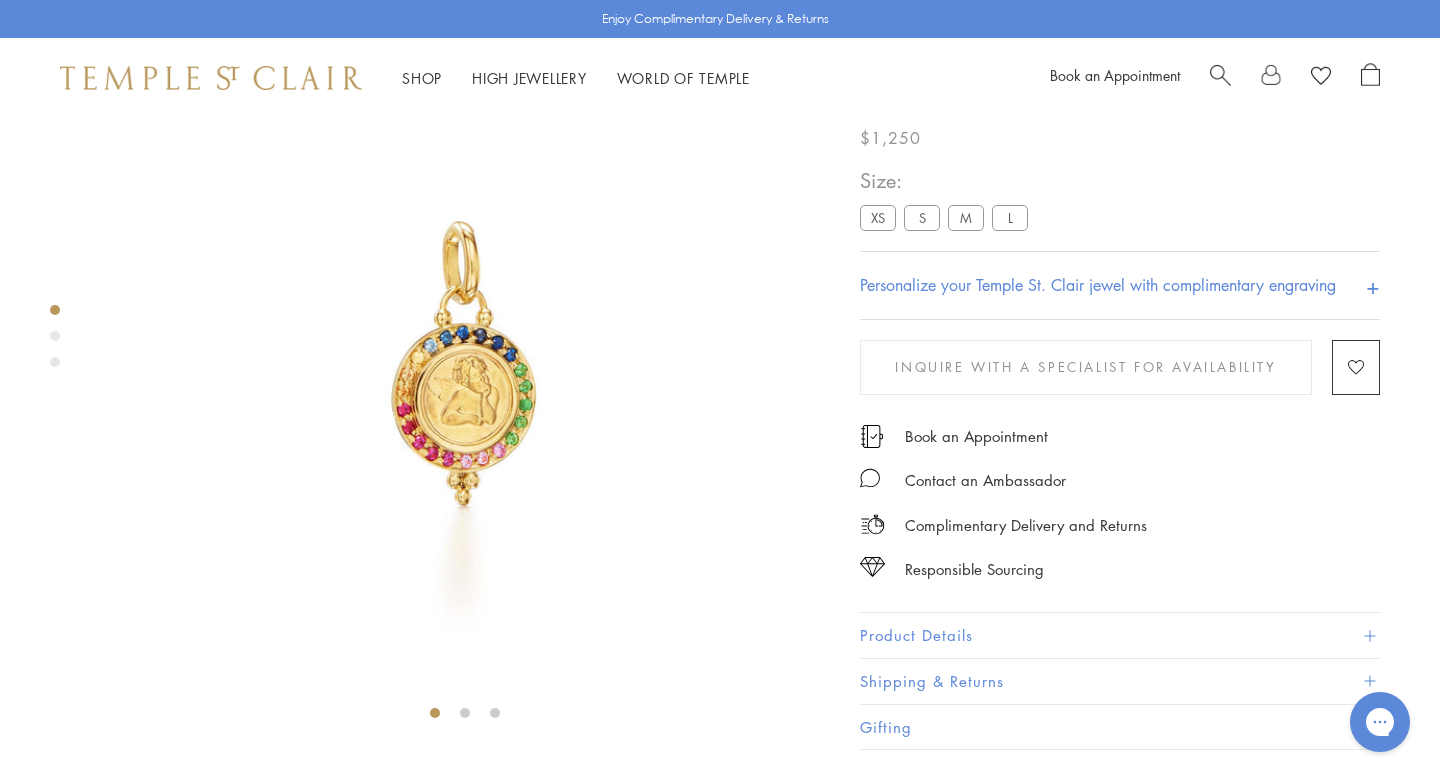 click on "S" at bounding box center [922, 217] 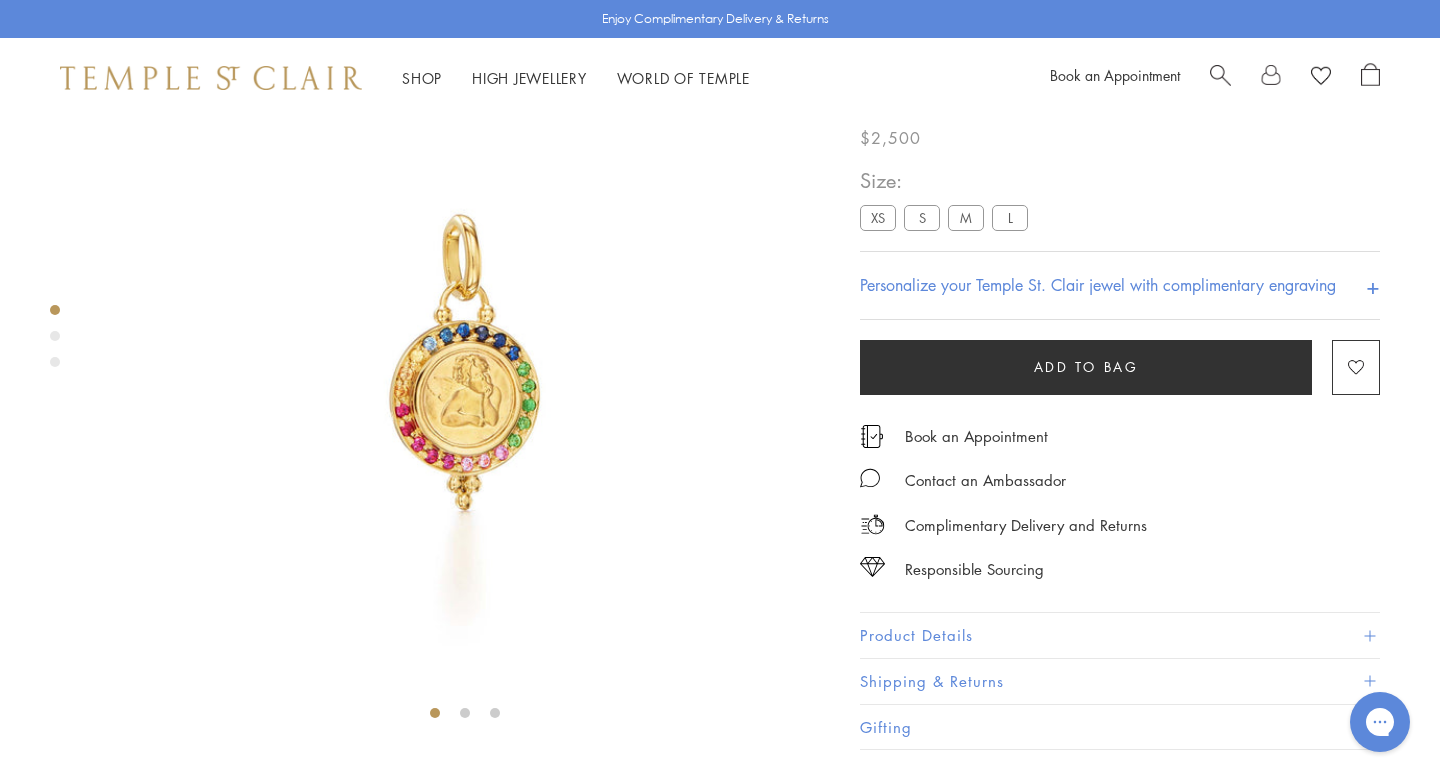 click on "XS" at bounding box center (878, 217) 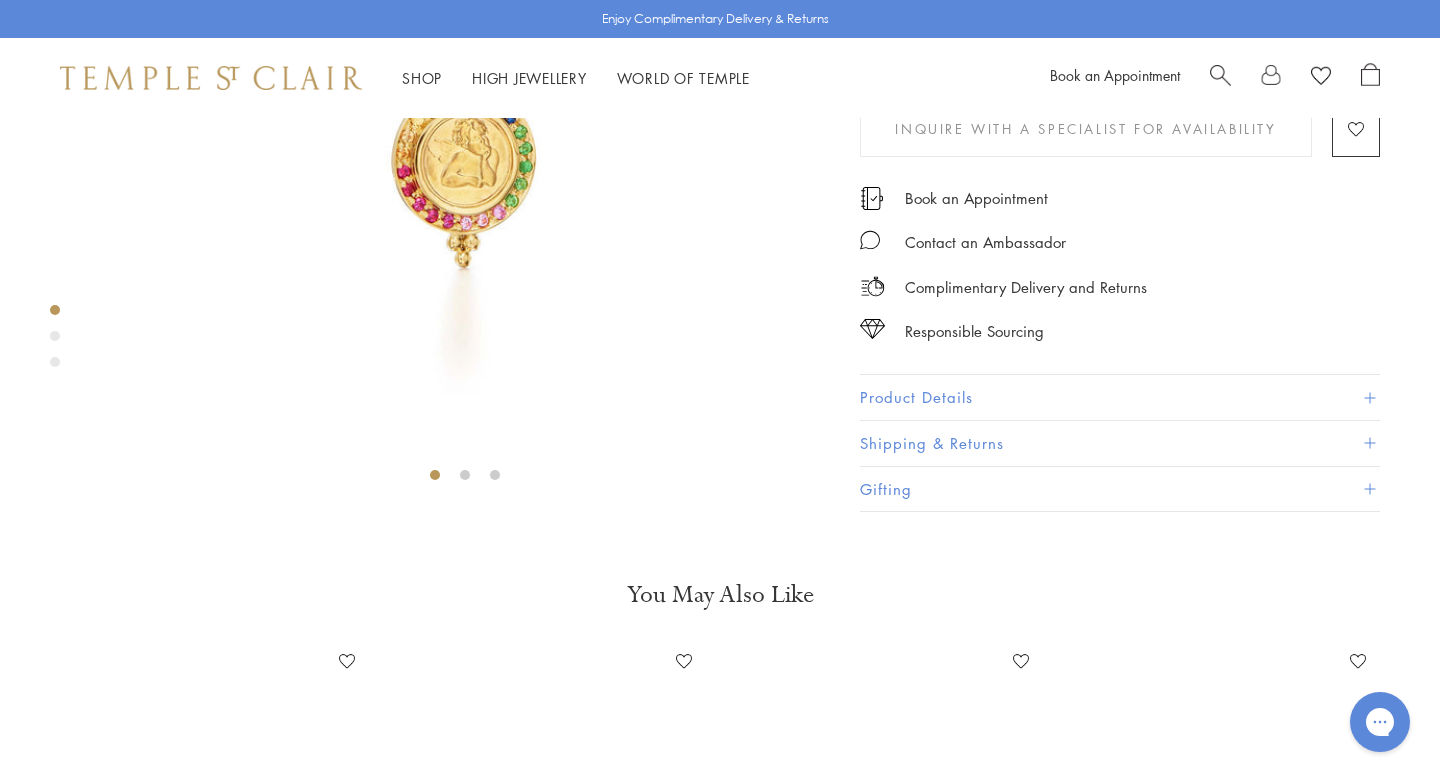 scroll, scrollTop: 357, scrollLeft: 0, axis: vertical 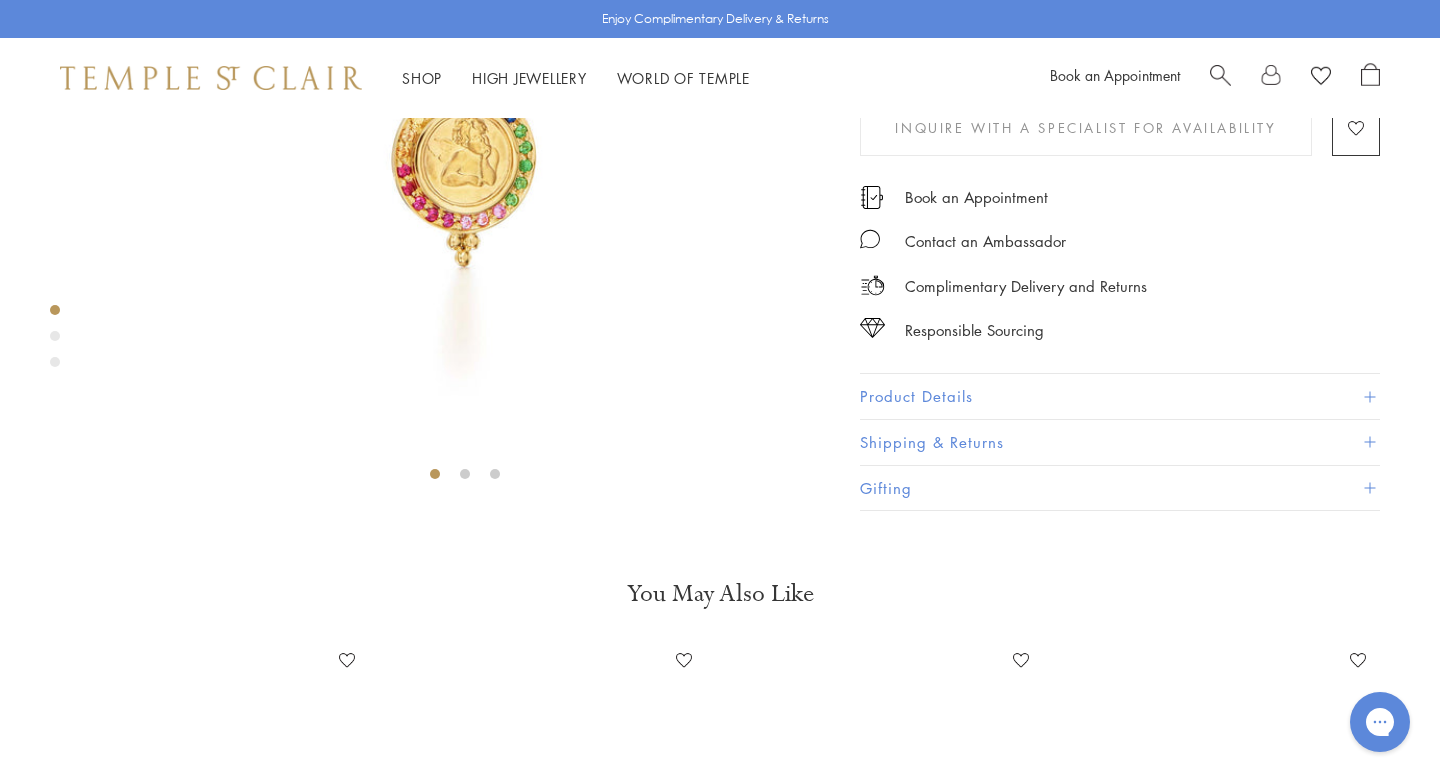 click on "Shipping & Returns" at bounding box center (1120, 442) 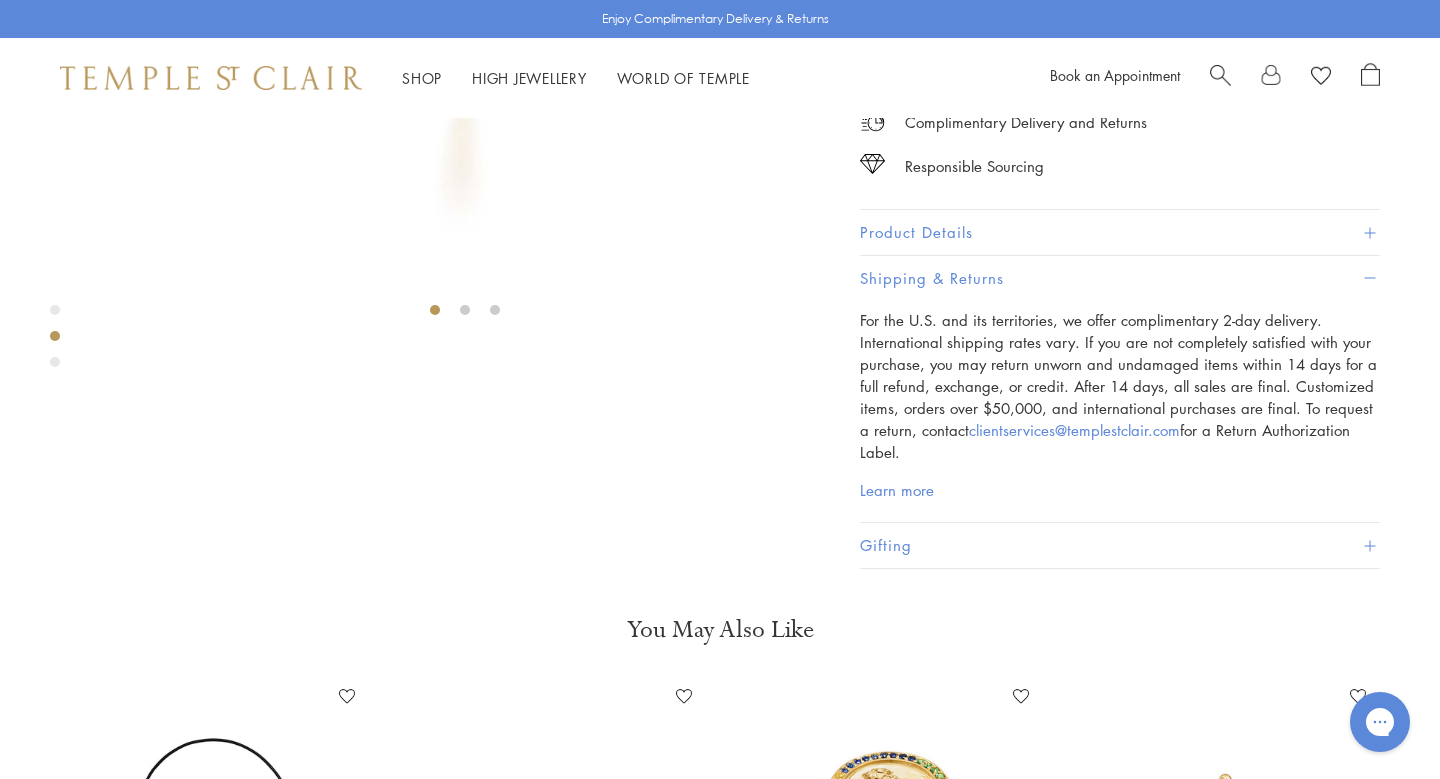 scroll, scrollTop: 516, scrollLeft: 0, axis: vertical 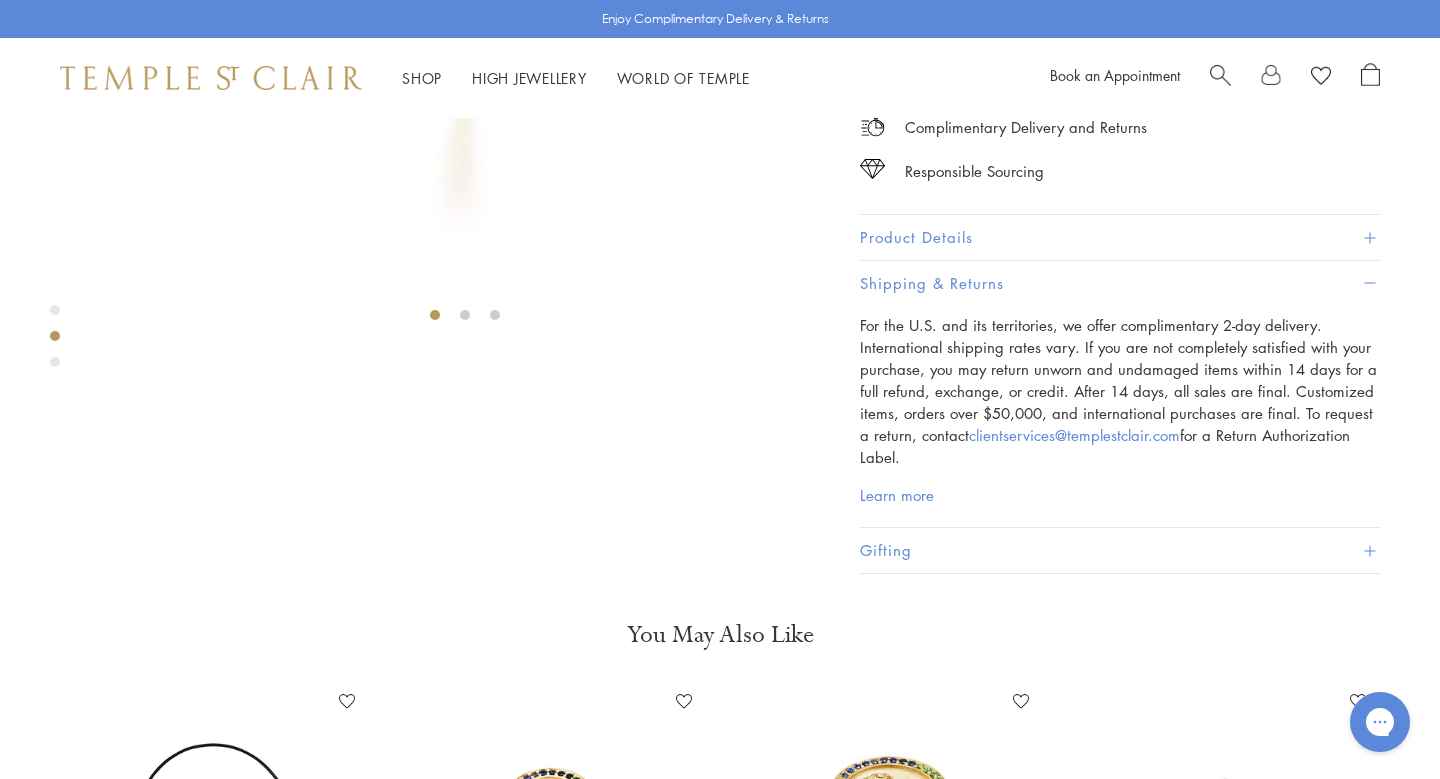 click on "Inquire With A Specialist for Availability" at bounding box center [1086, -31] 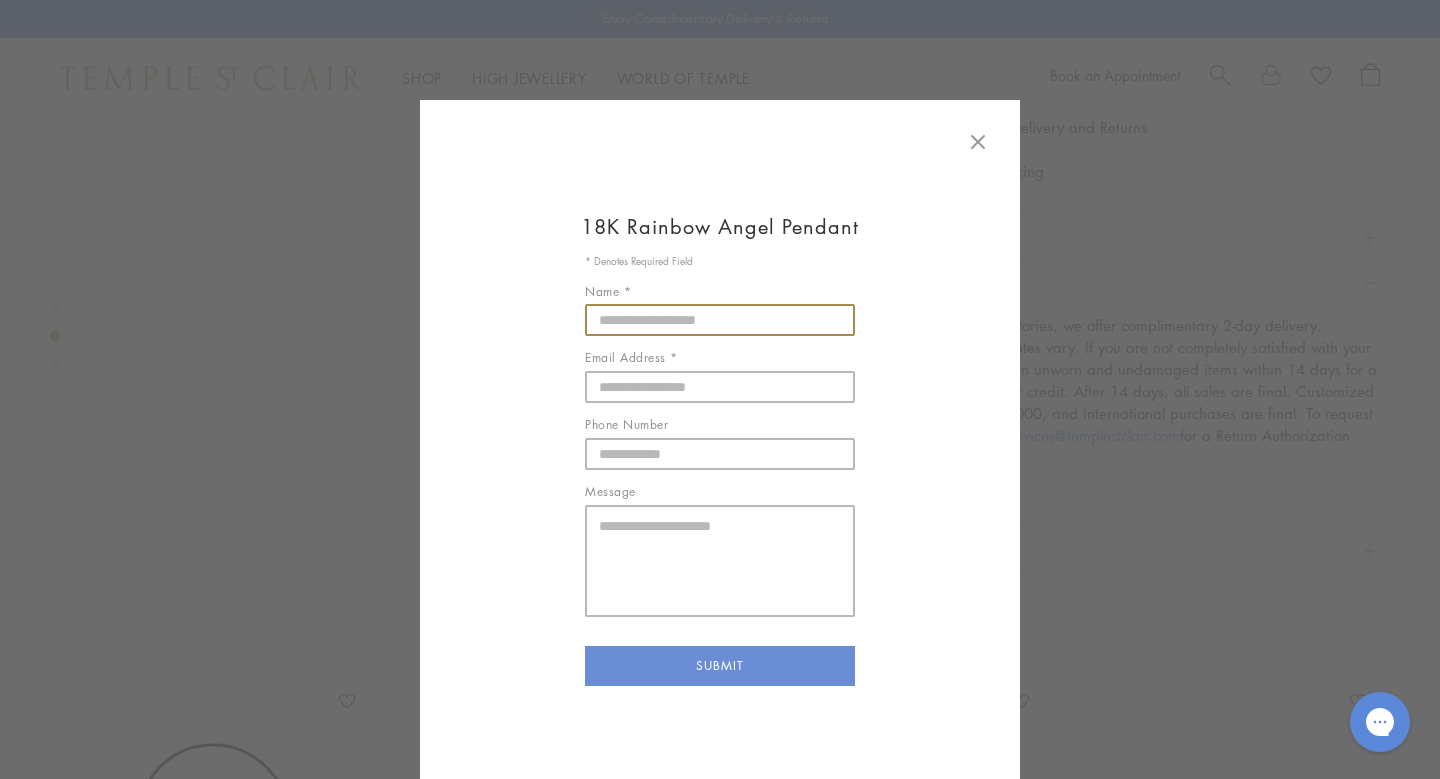 click on "Name *" at bounding box center (720, 320) 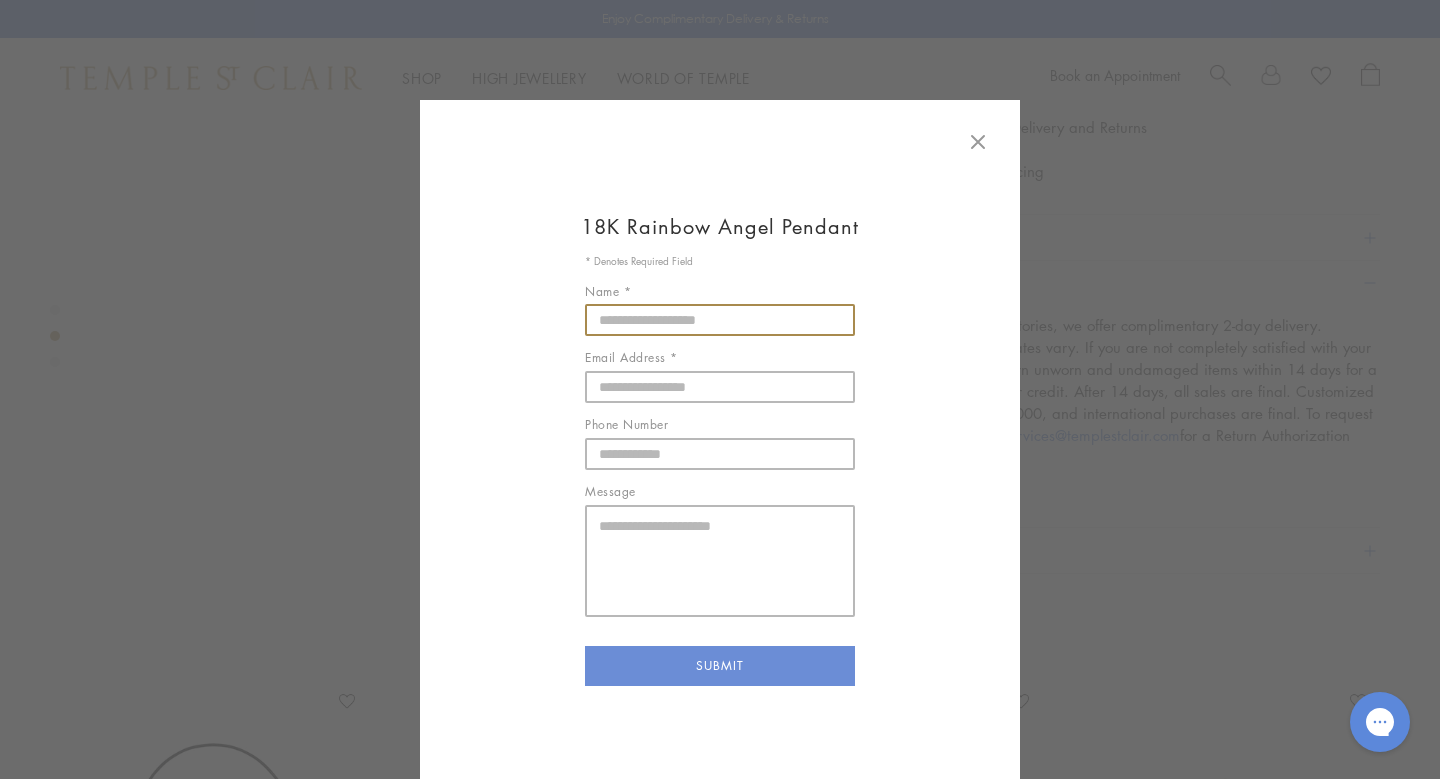 type on "**********" 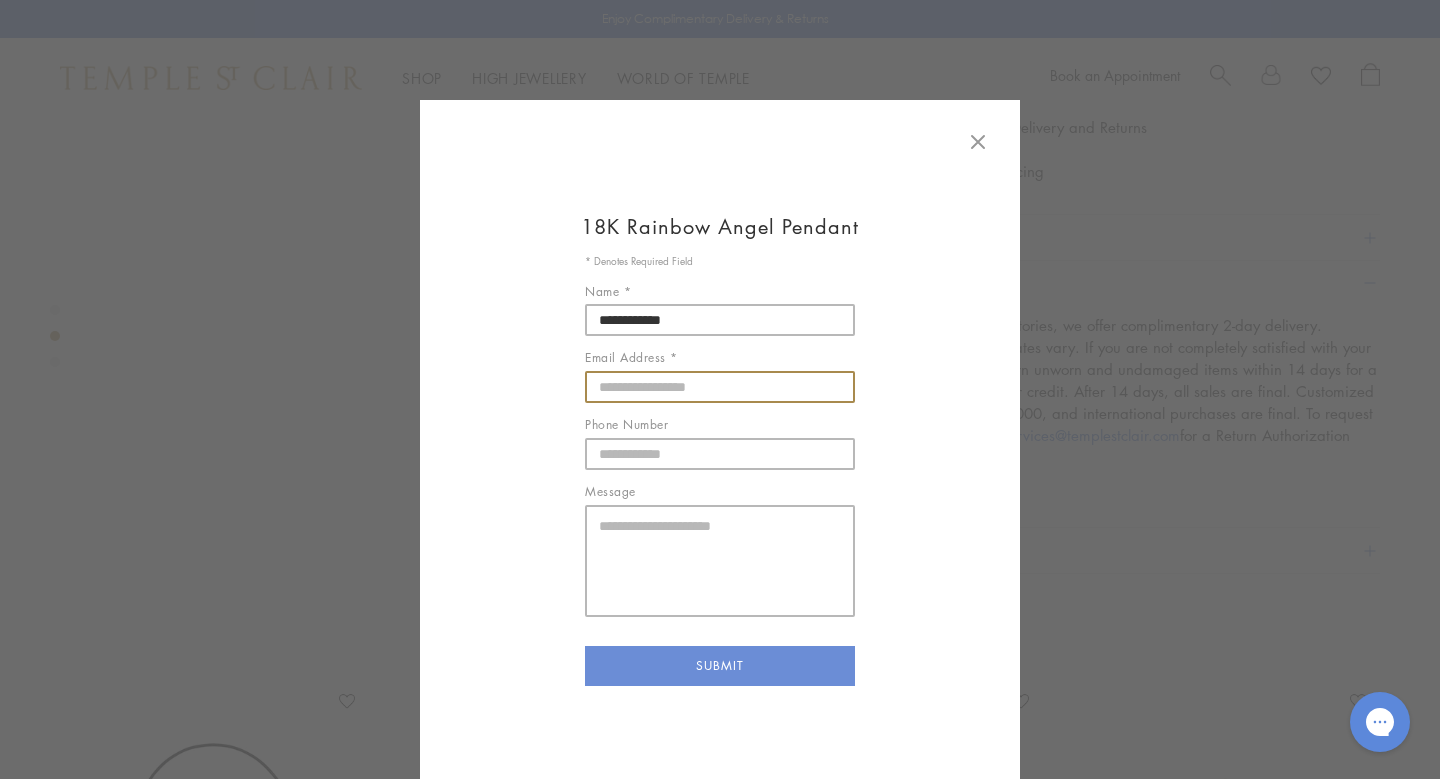 type on "**********" 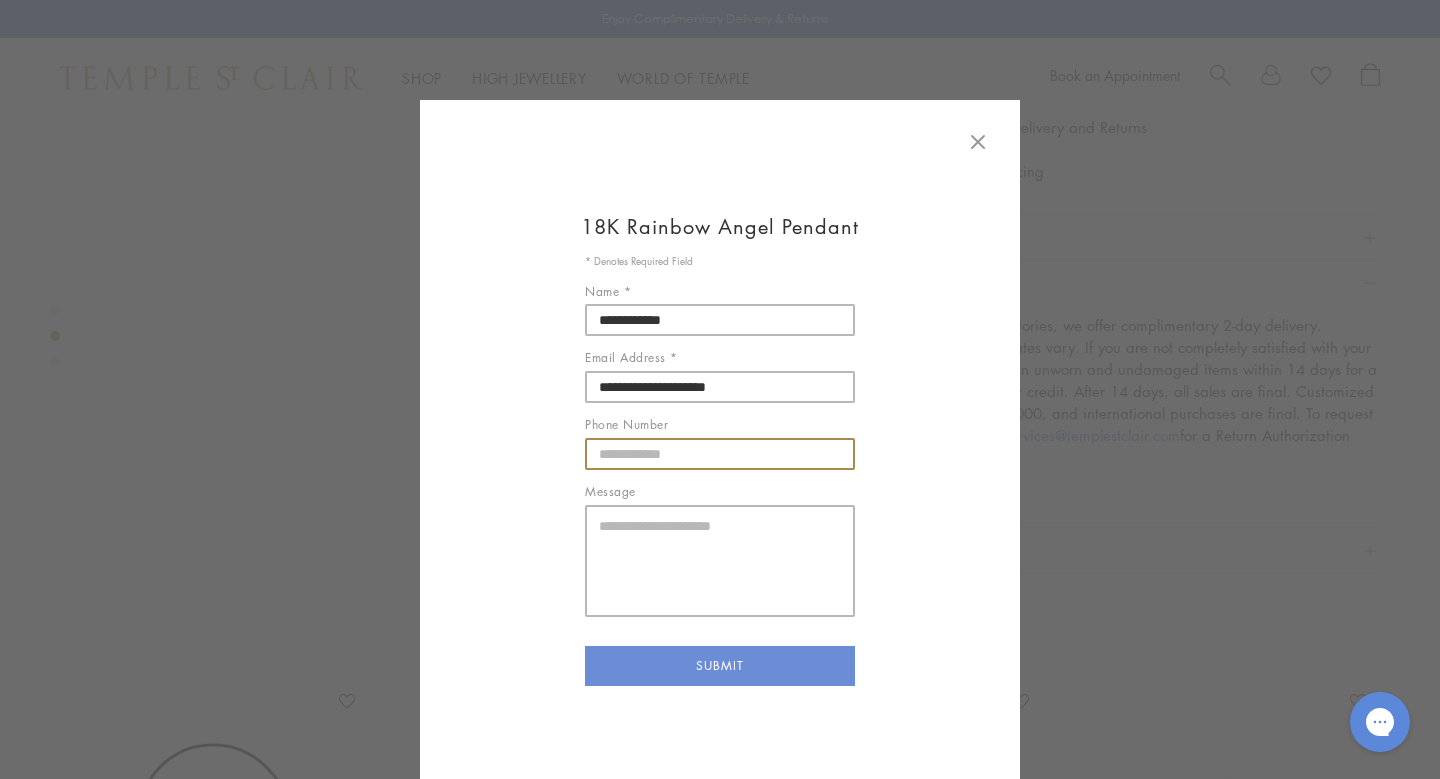 type on "**********" 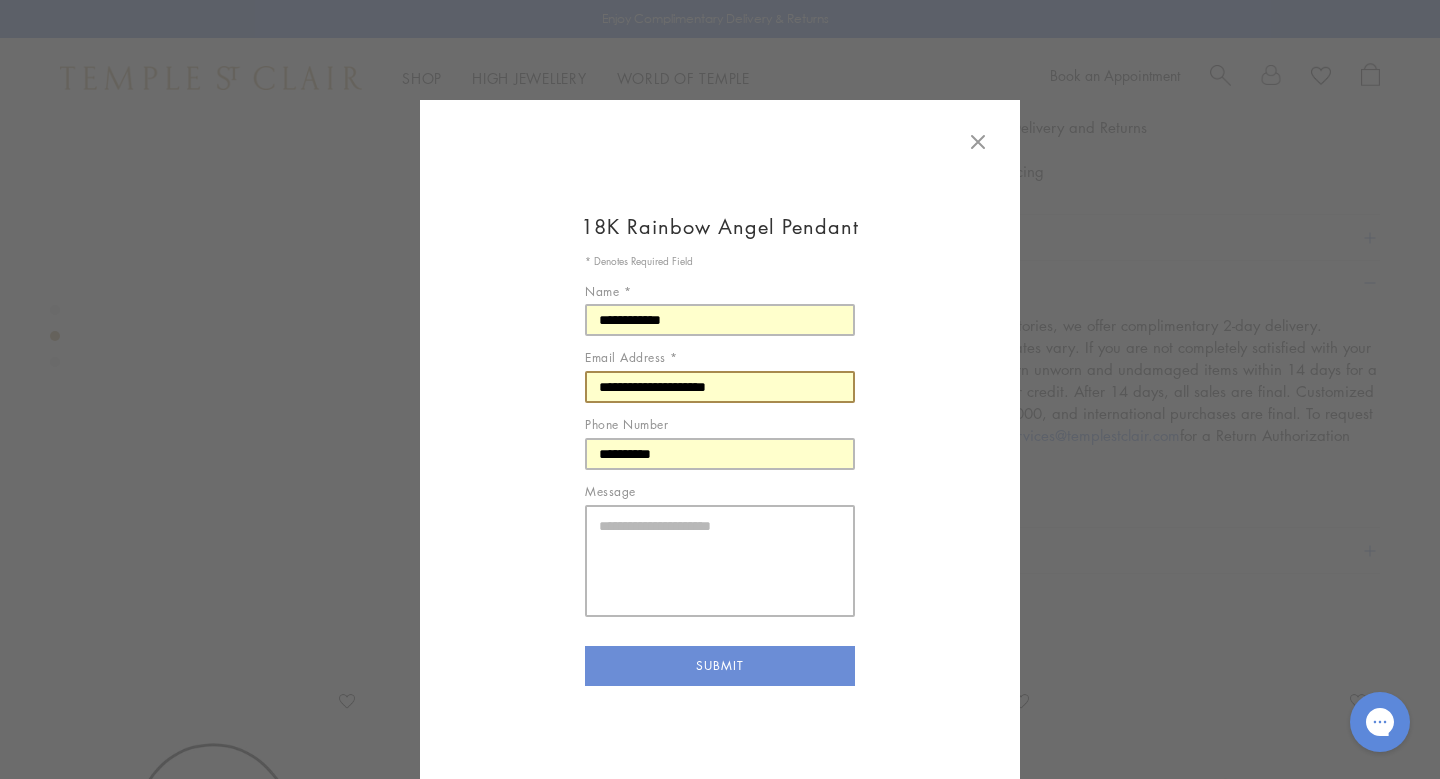 click on "**********" at bounding box center (720, 387) 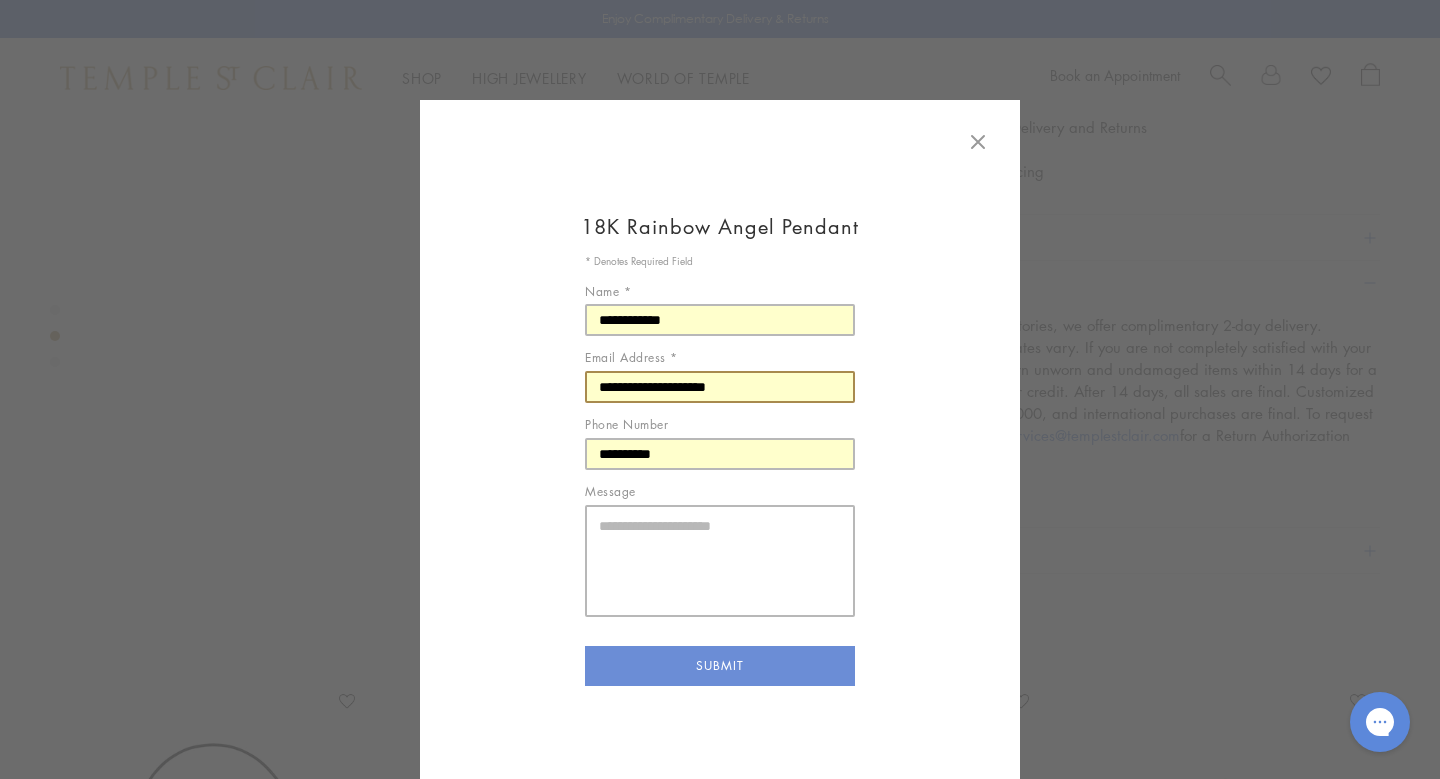 click on "**********" at bounding box center (720, 387) 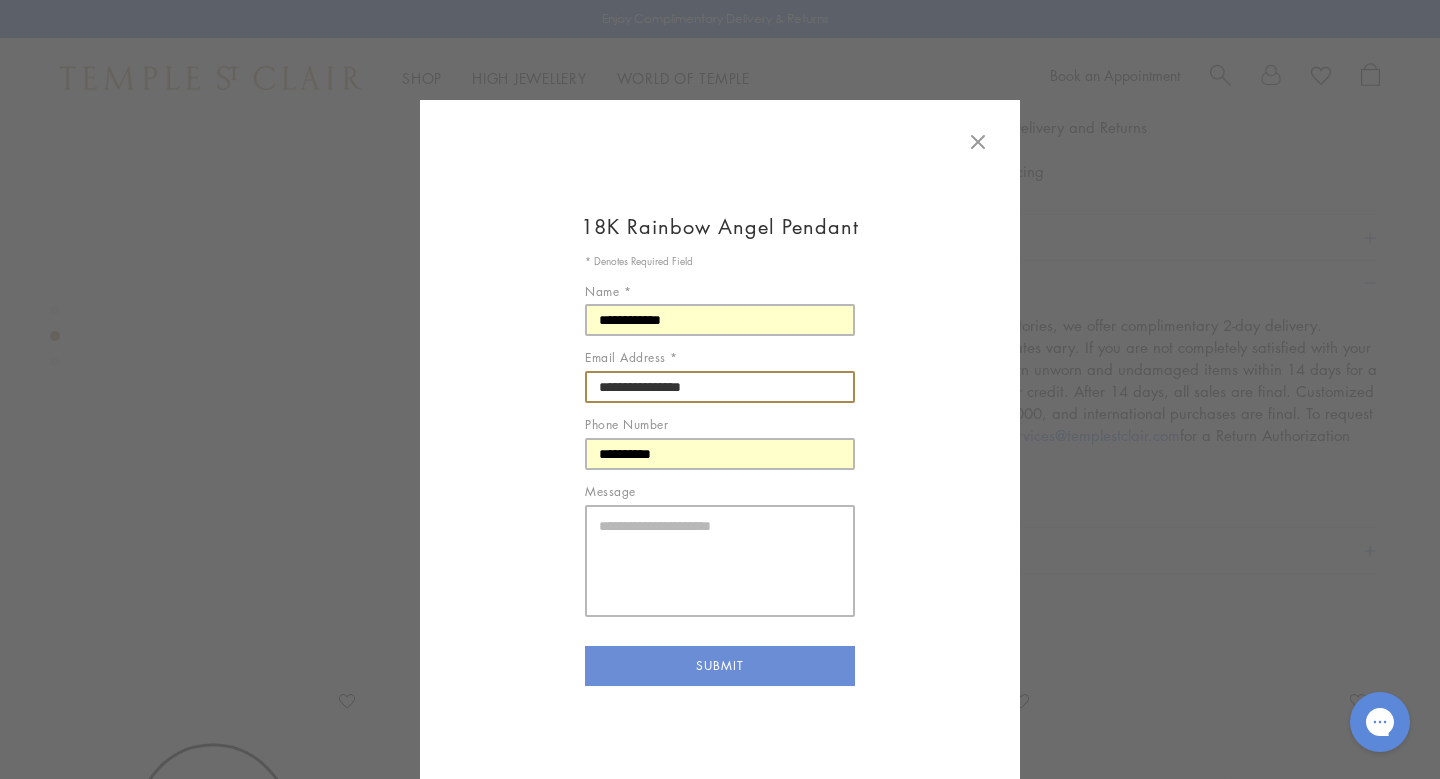 click on "**********" at bounding box center (720, 387) 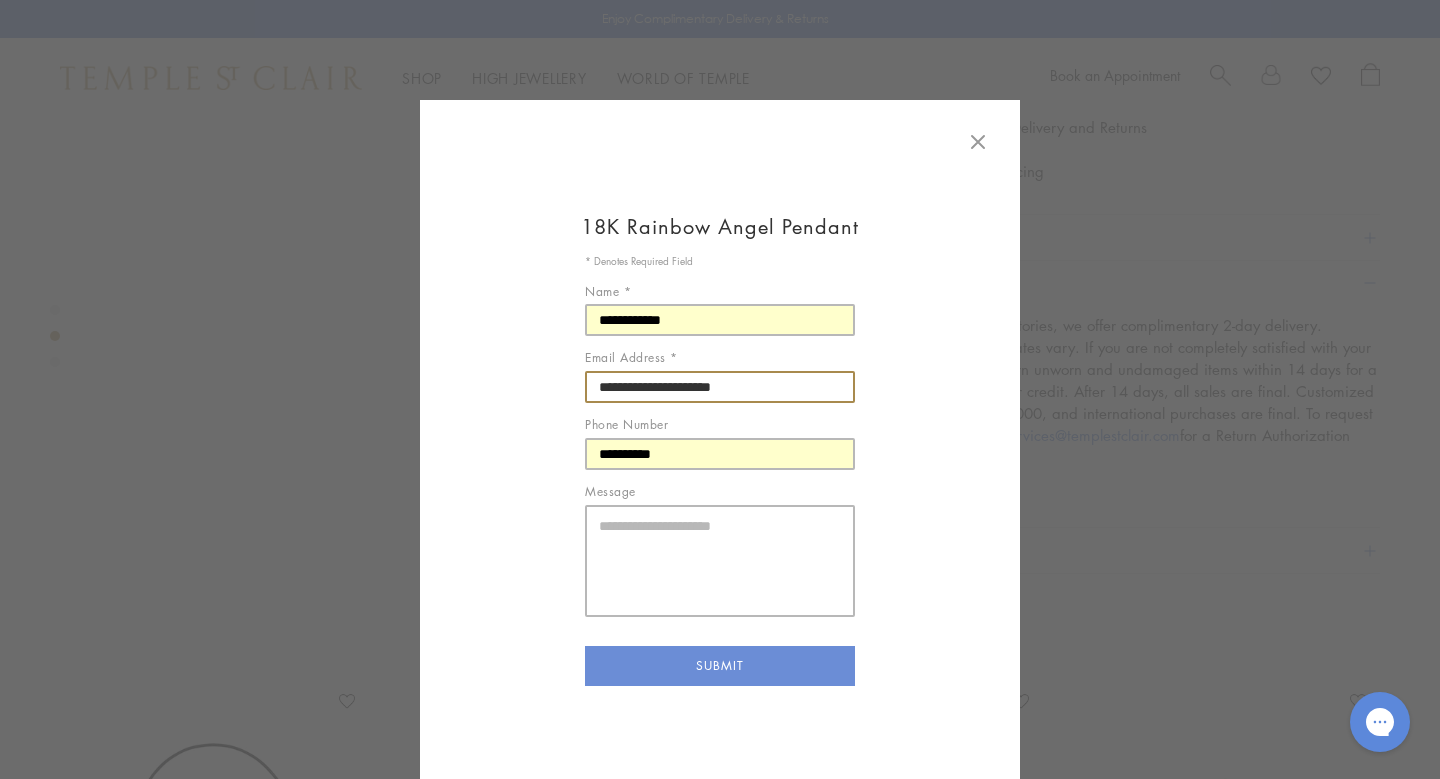 type on "**********" 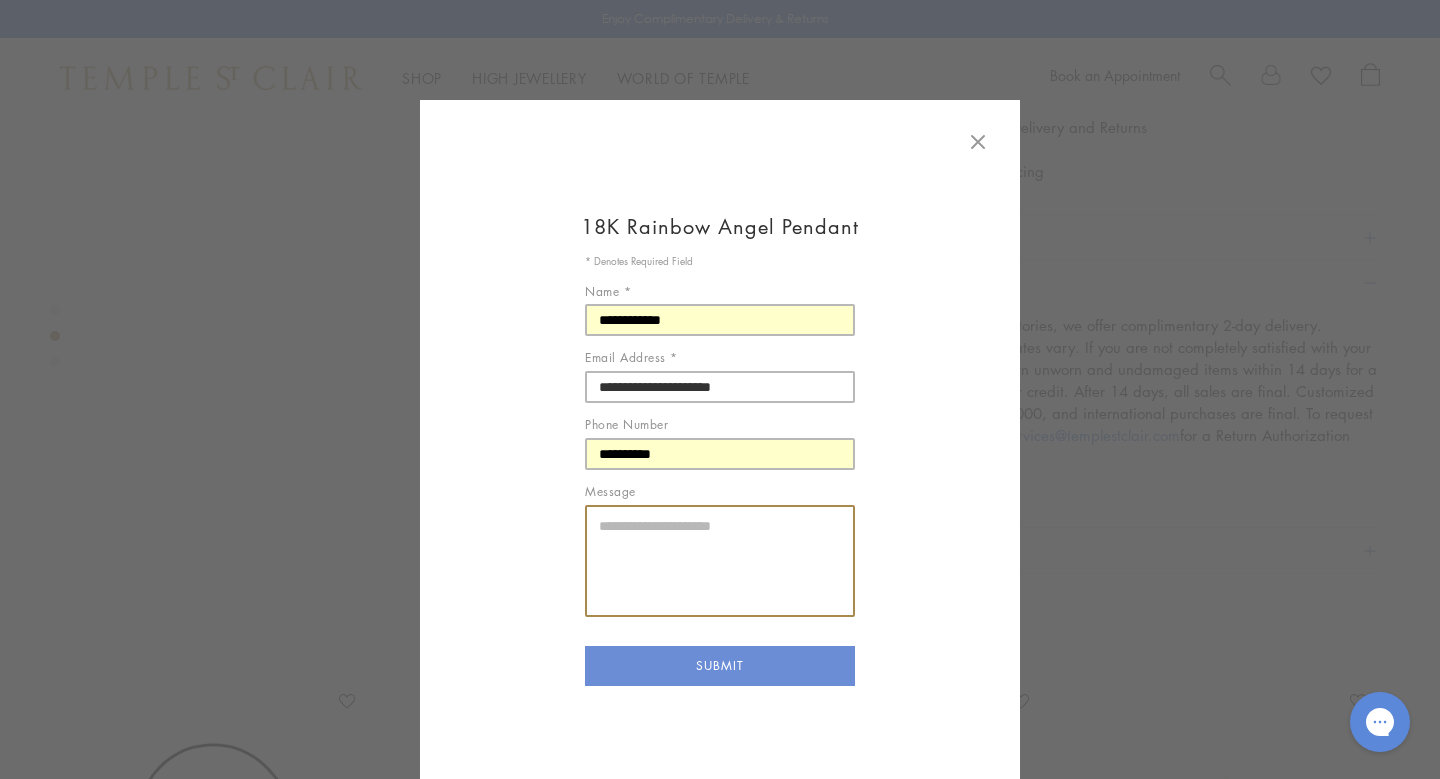 click on "Message" at bounding box center (720, 561) 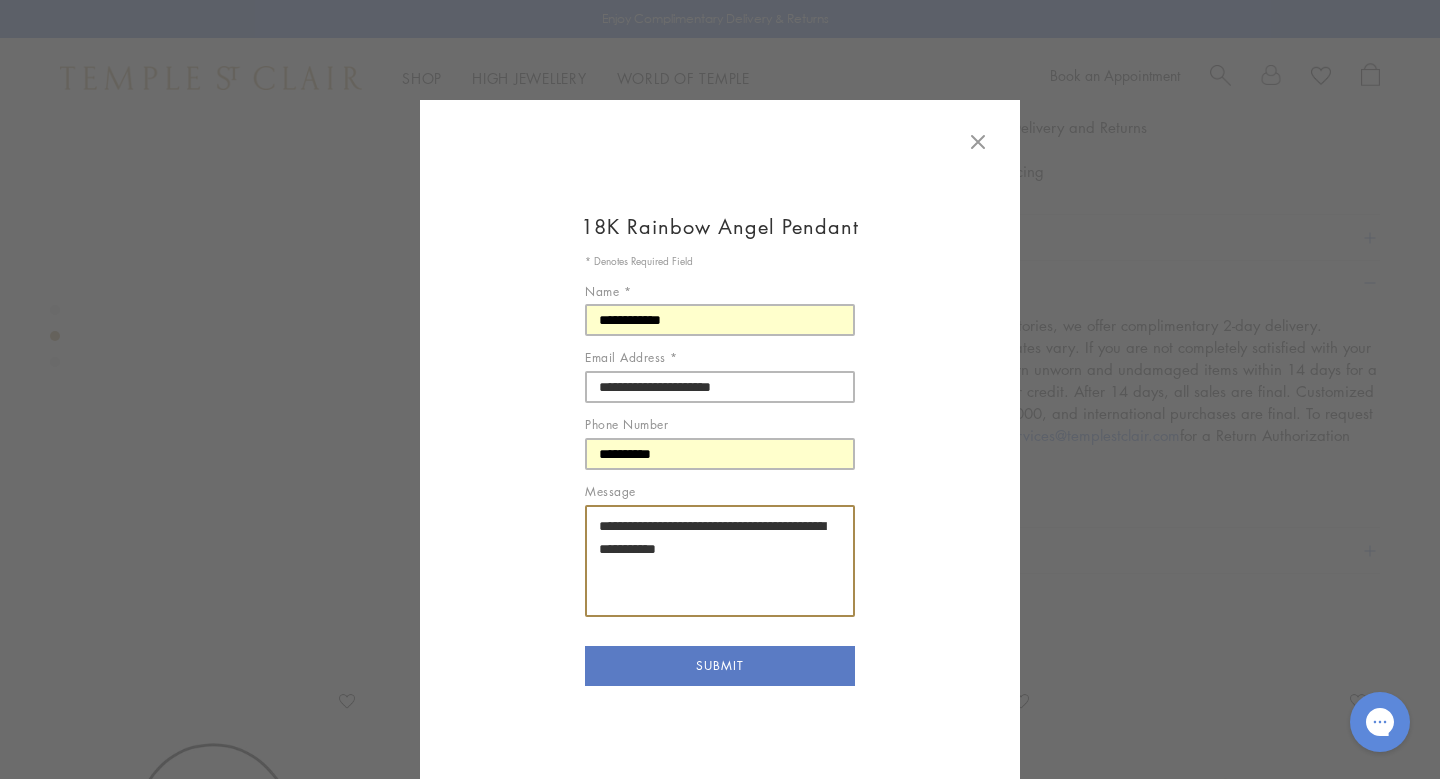 type on "**********" 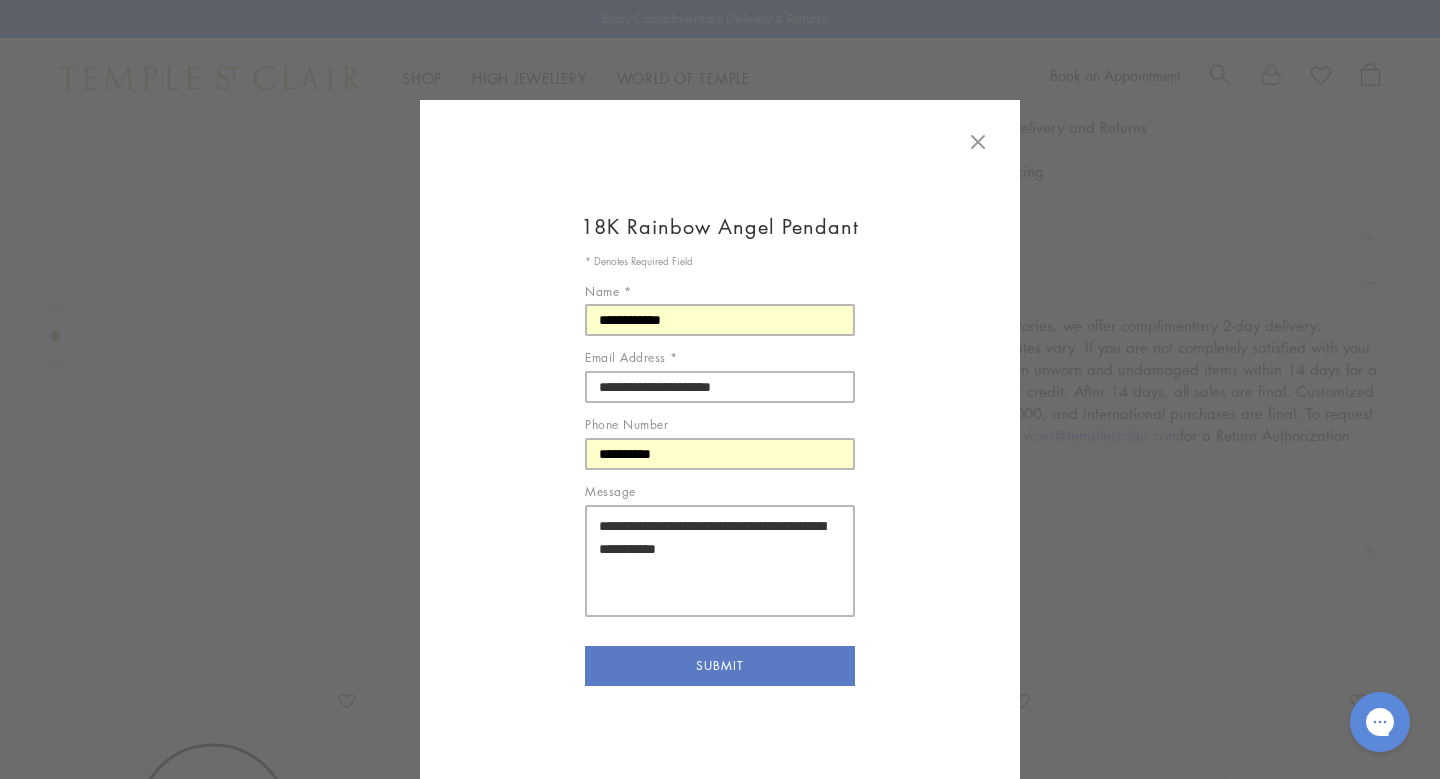 click on "SUBMIT" at bounding box center [720, 666] 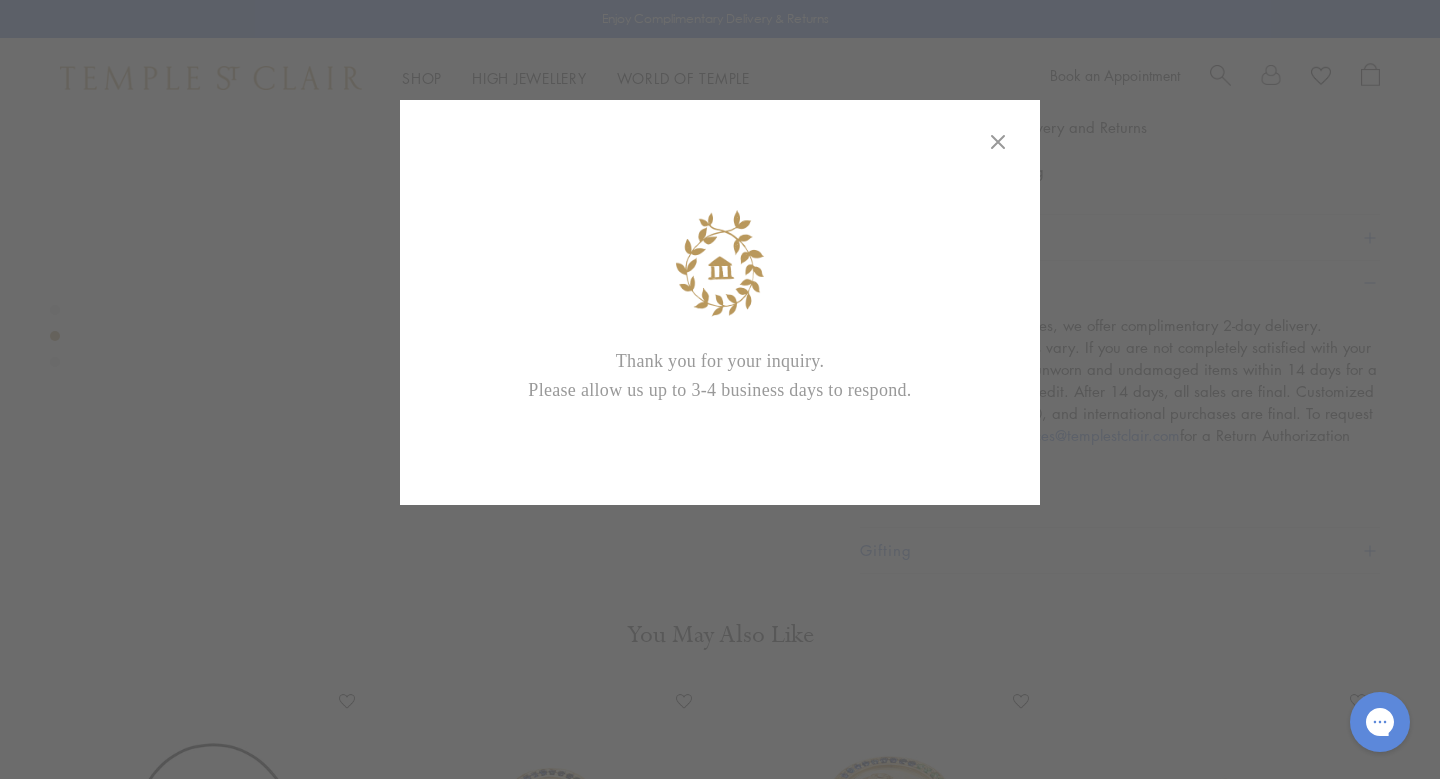 click on "18K Rainbow Angel Pendant
* Denotes Required Field
Name *
[NAME]
Email Address *
[EMAIL]
Phone Number
[PHONE]
Message
[MESSAGE]
SUBMIT
Thank you for your inquiry. Please allow us up to 3-4 business days to respond." at bounding box center (720, 399) 